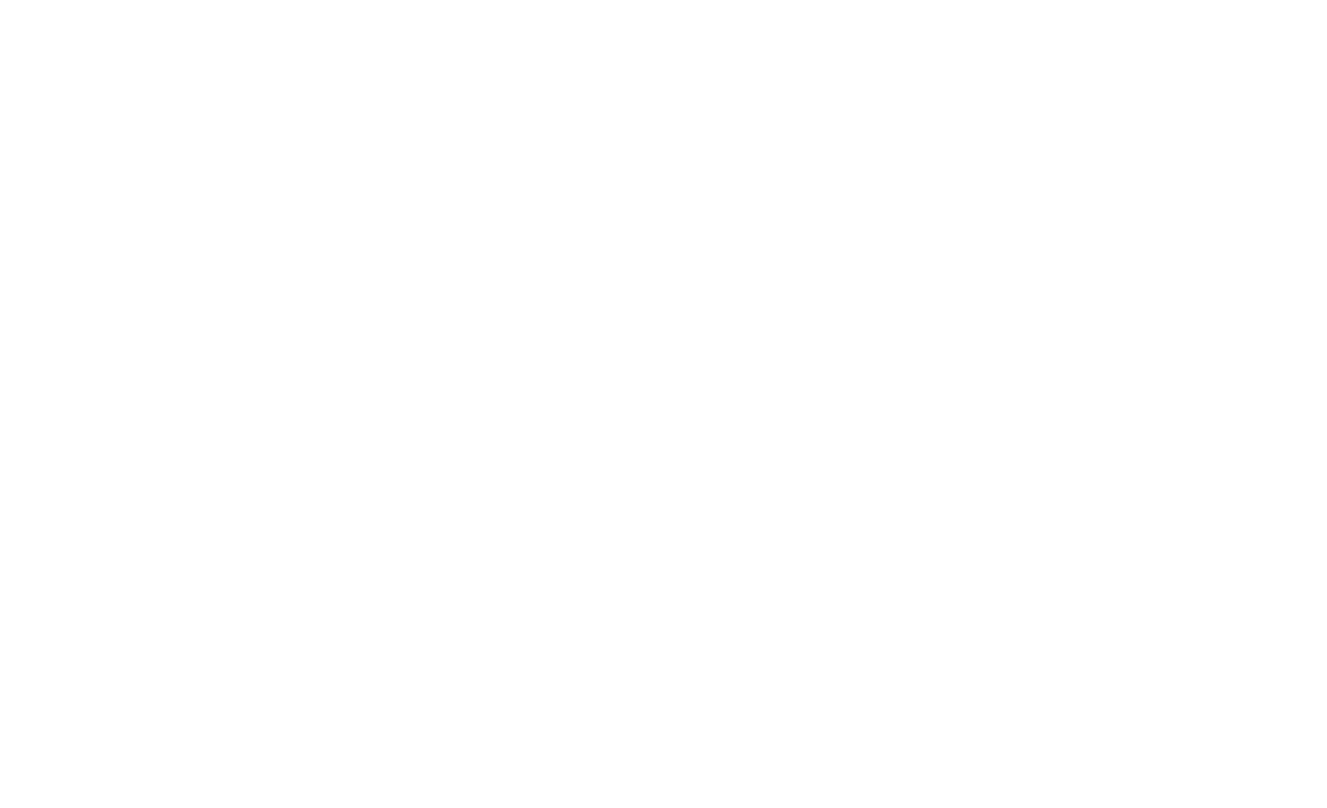 scroll, scrollTop: 0, scrollLeft: 0, axis: both 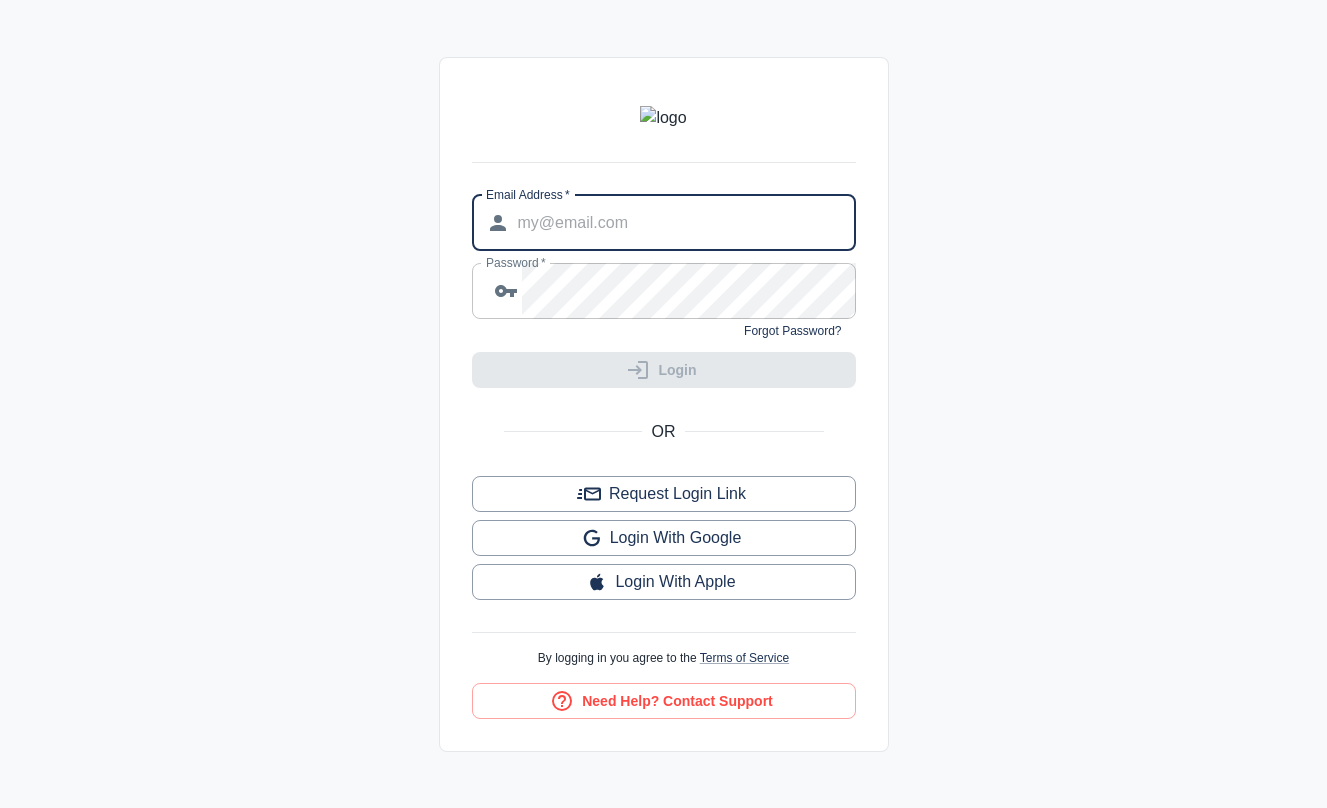 click on "[EMAIL] *" at bounding box center [687, 223] 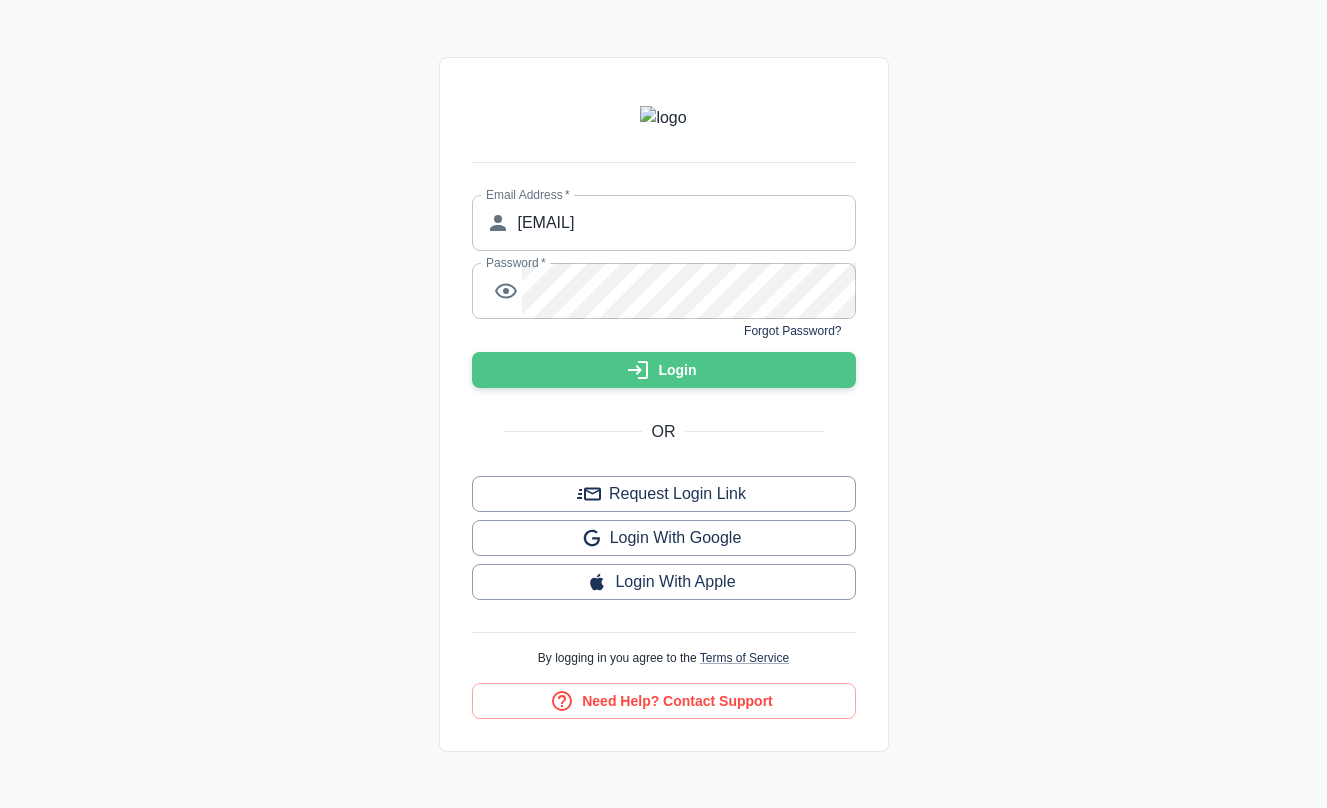 click on "Login" at bounding box center (664, 370) 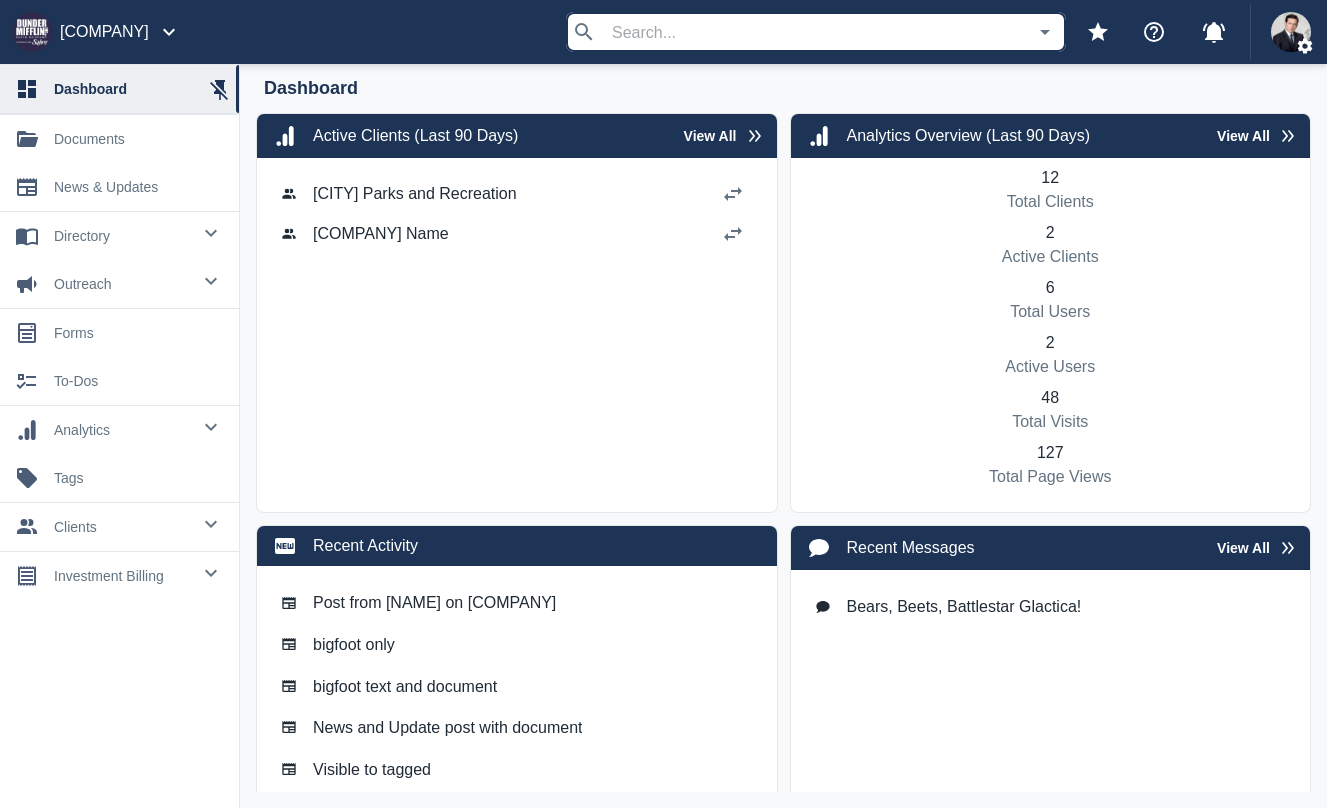 click on "investment billing" at bounding box center (122, 236) 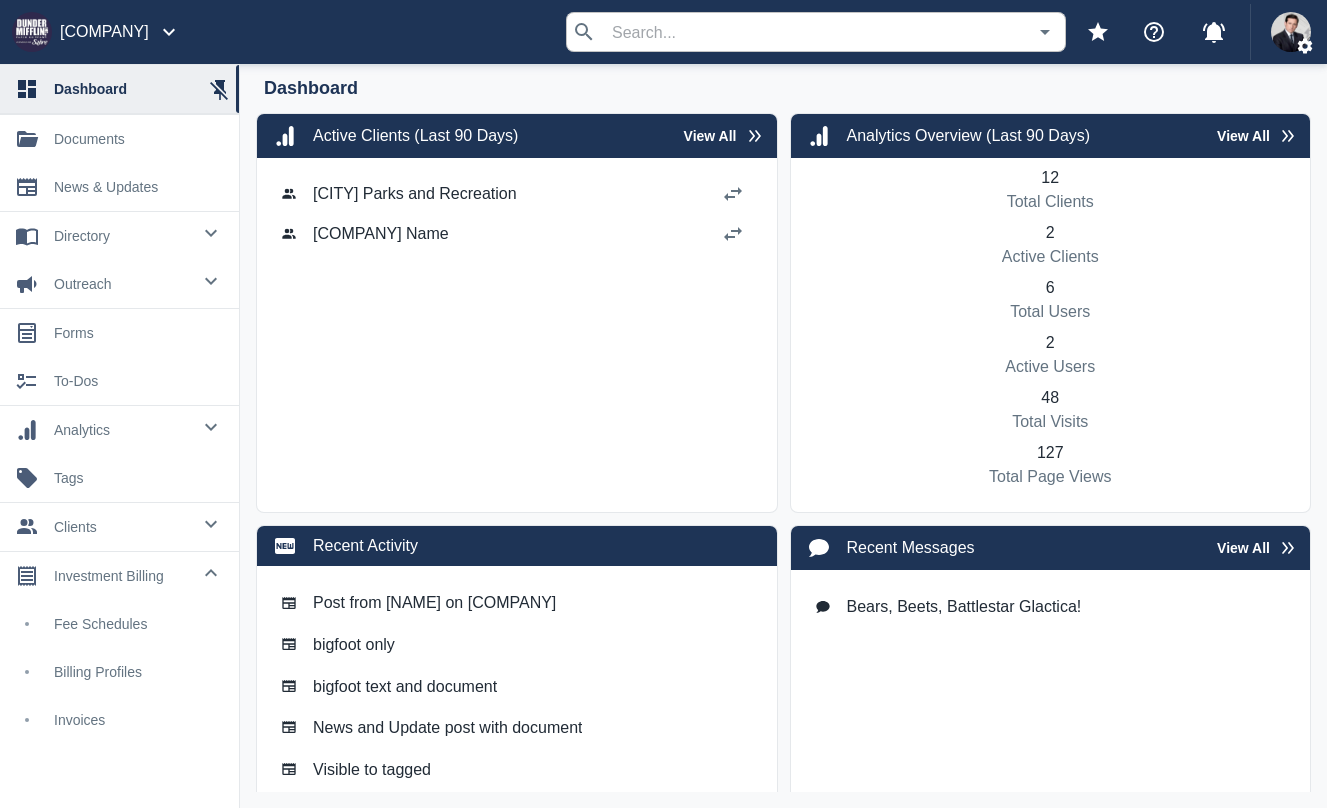 click on "Invoices" at bounding box center (138, 720) 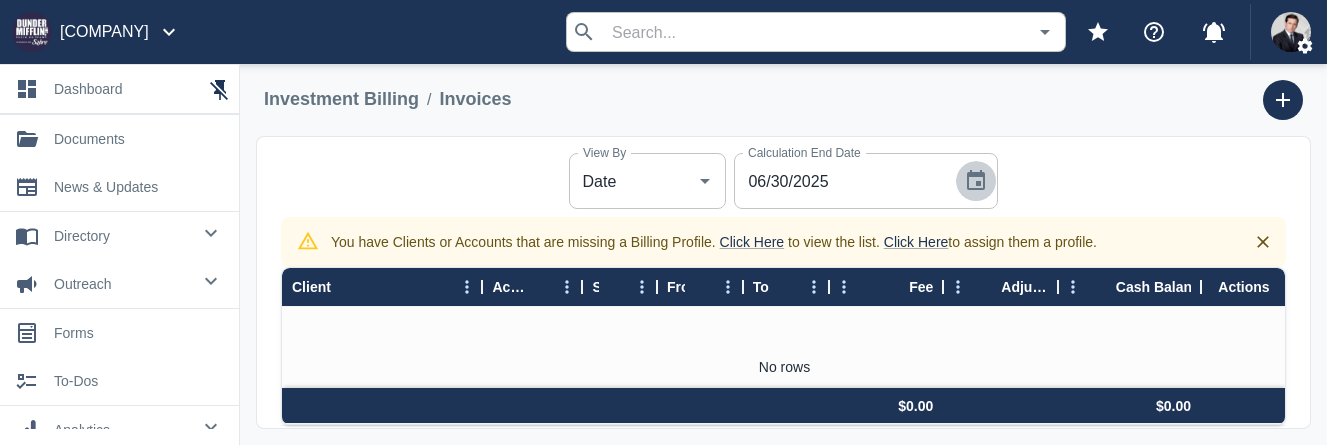 click at bounding box center (976, 181) 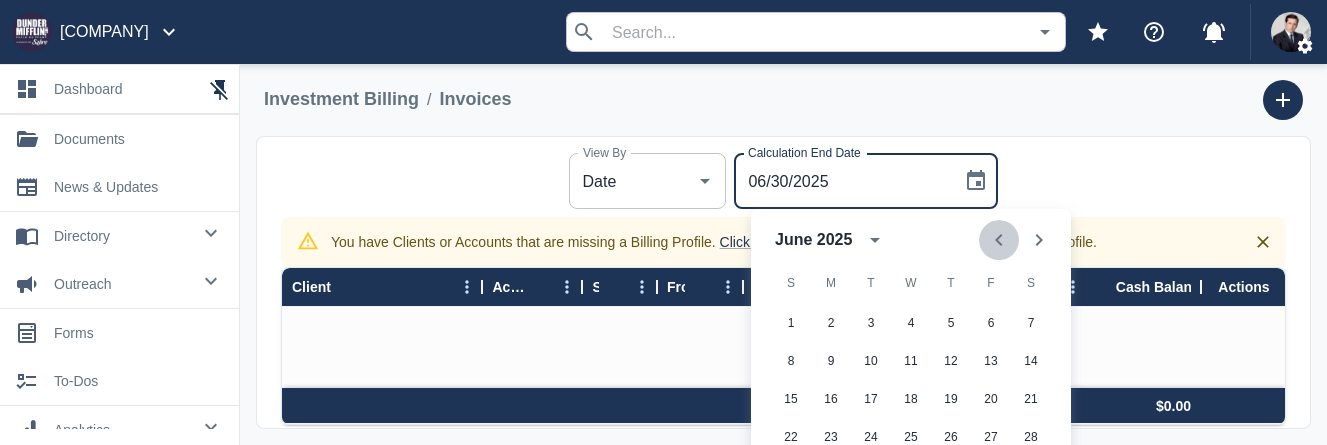 click at bounding box center (999, 240) 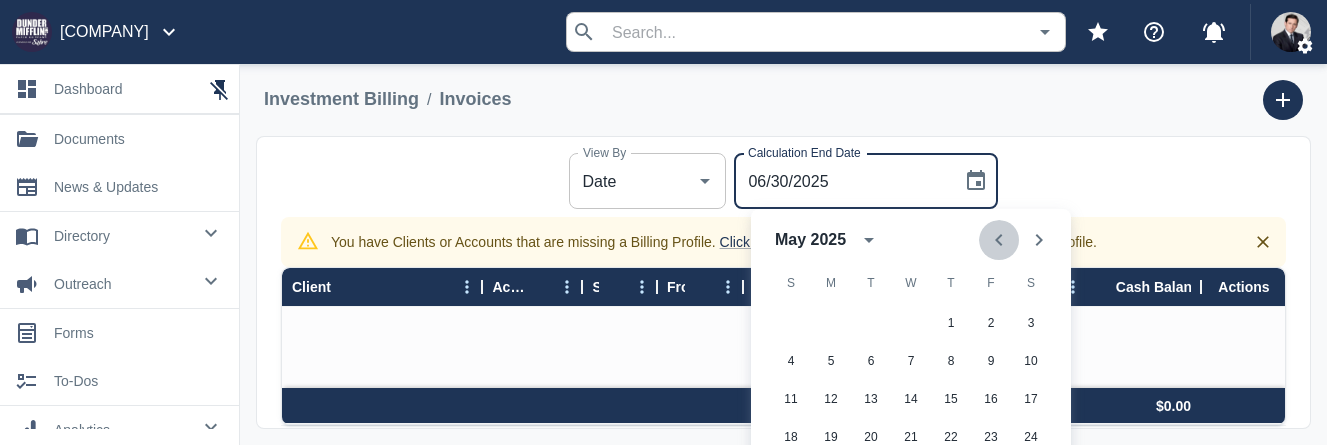 click at bounding box center (999, 240) 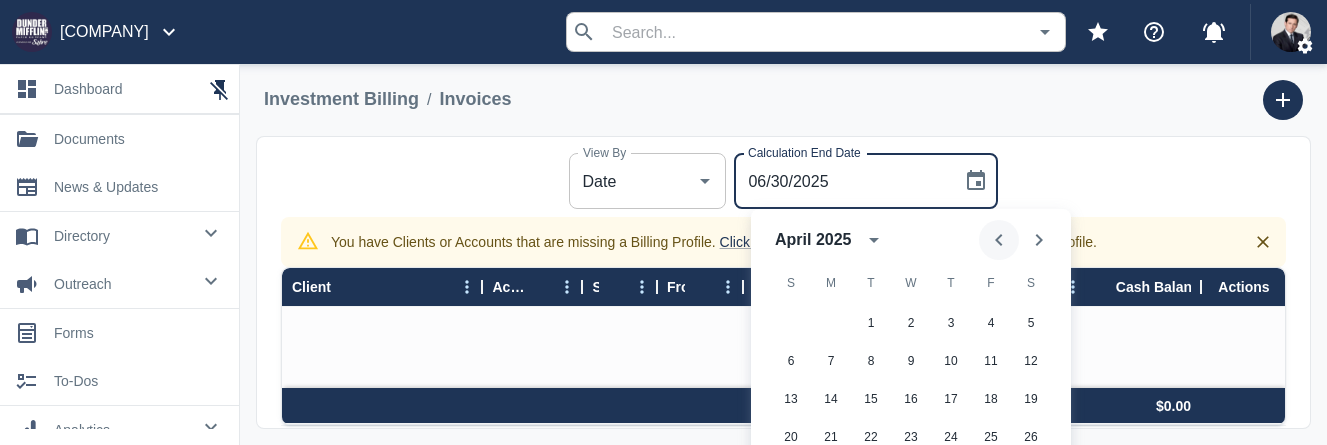 click at bounding box center [999, 240] 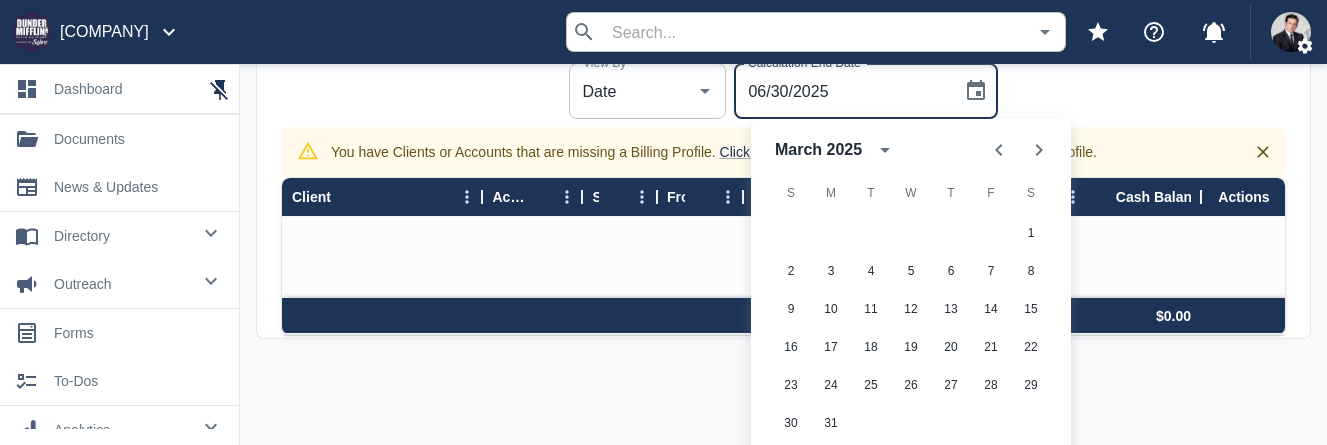 scroll, scrollTop: 98, scrollLeft: 0, axis: vertical 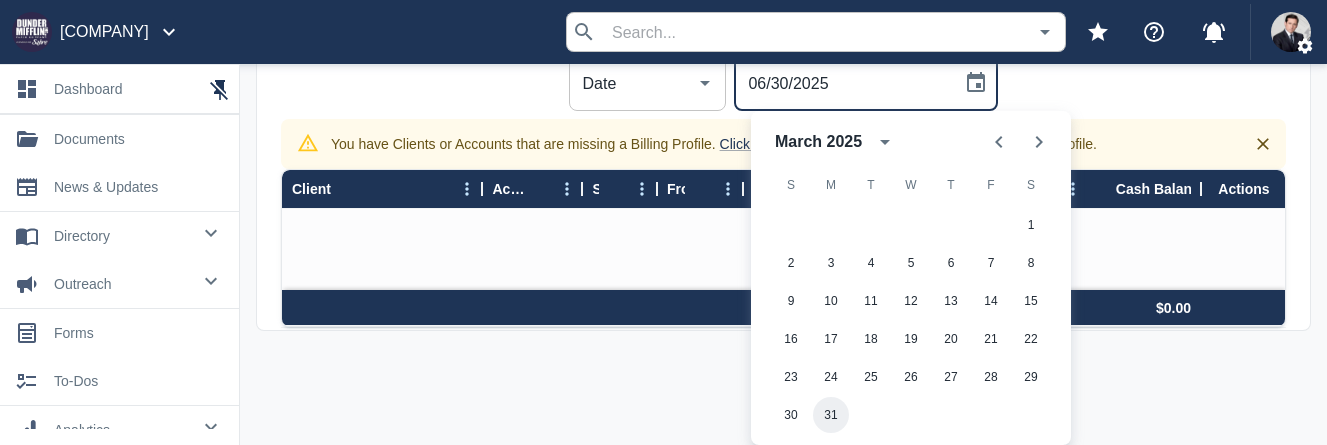 click on "[NUMBER]" at bounding box center (831, 263) 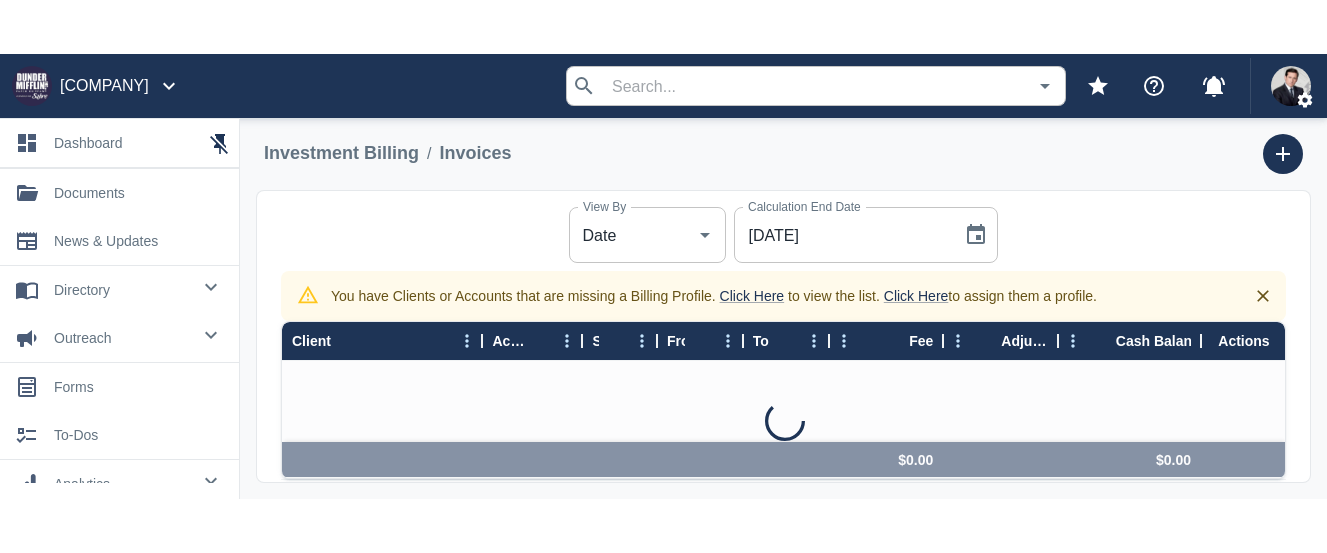 scroll, scrollTop: 0, scrollLeft: 0, axis: both 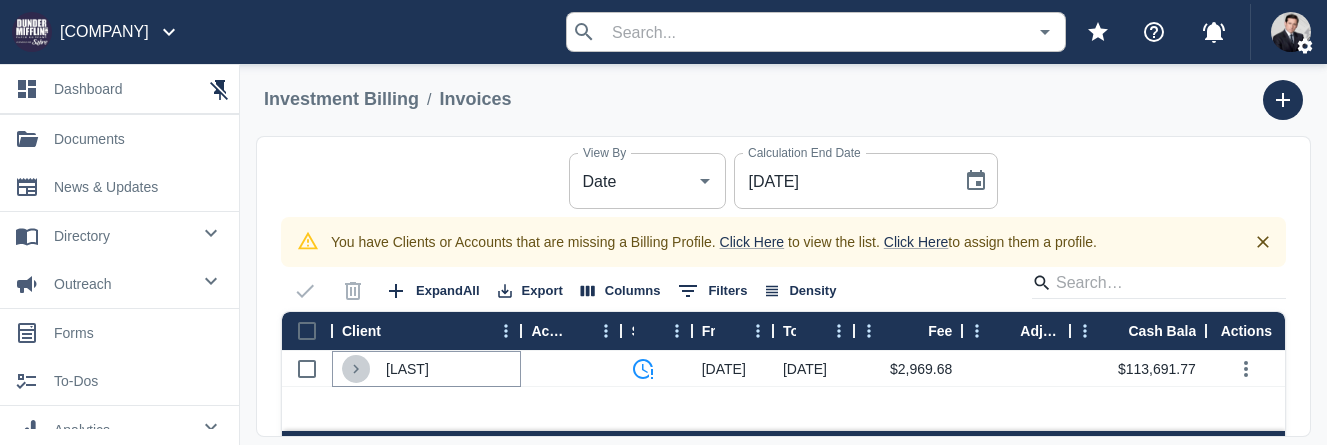 click at bounding box center [356, 369] 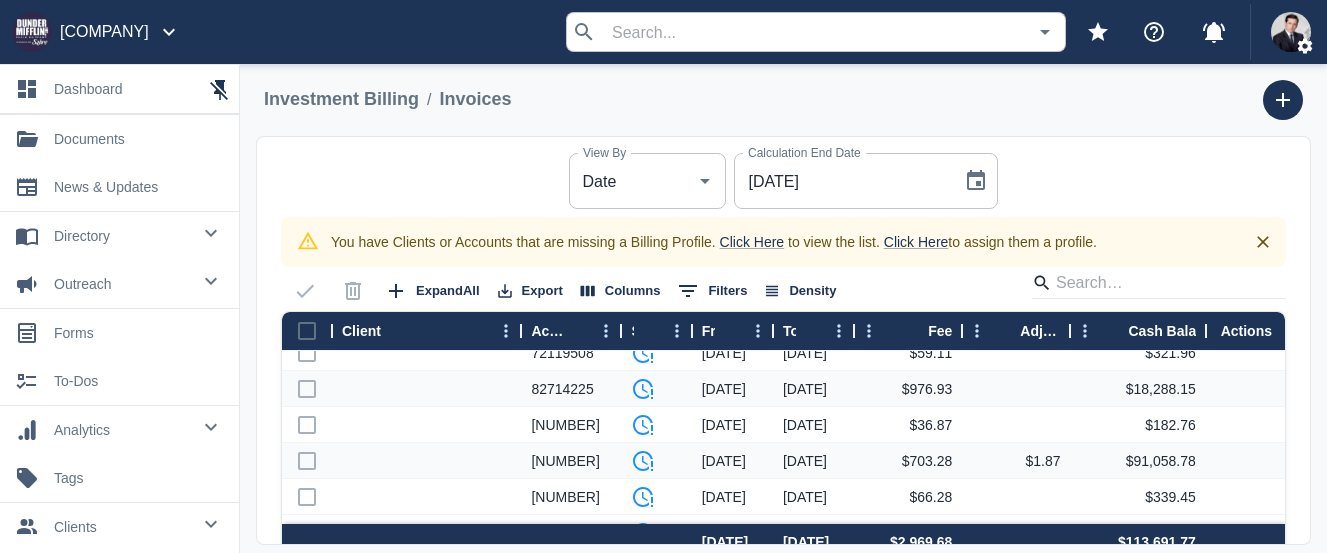 scroll, scrollTop: 0, scrollLeft: 0, axis: both 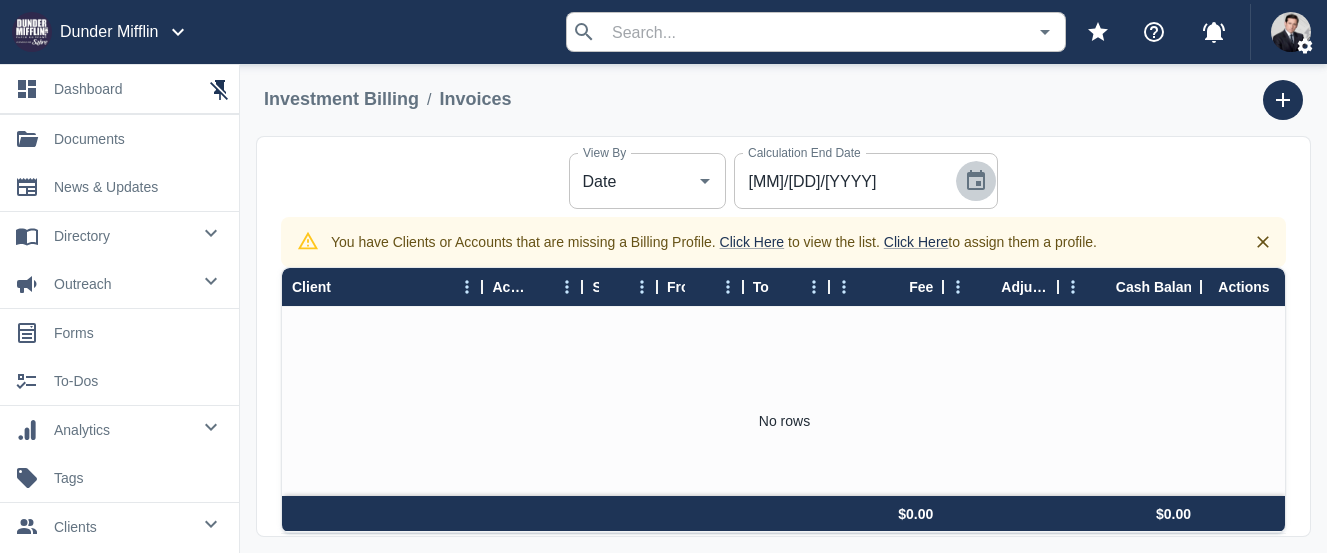 click at bounding box center [976, 180] 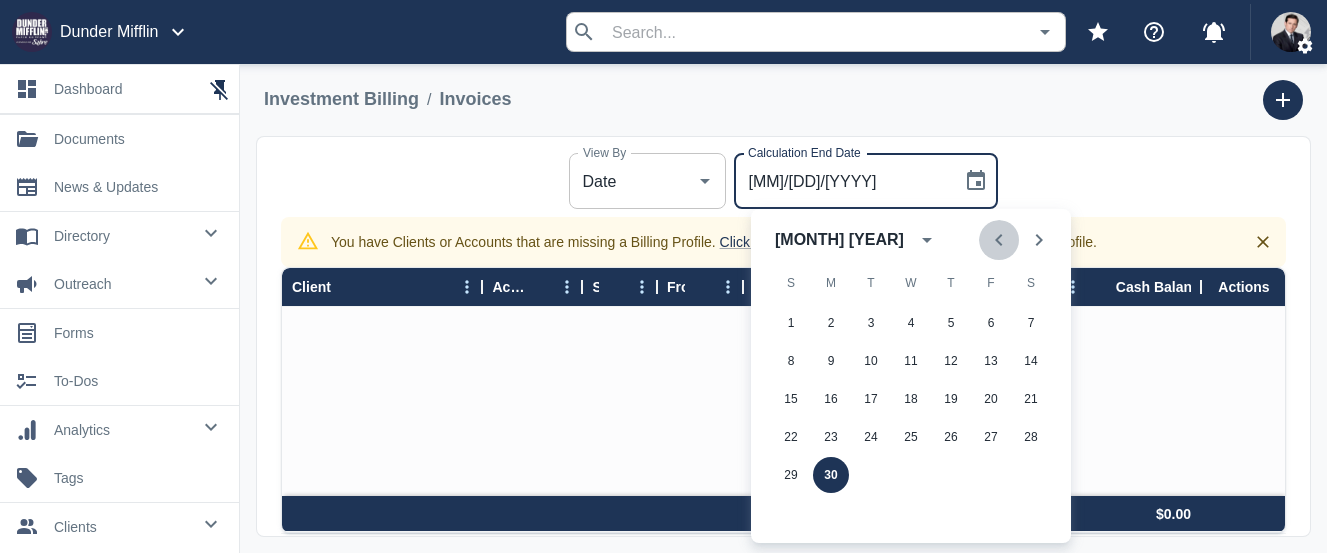 click at bounding box center [999, 240] 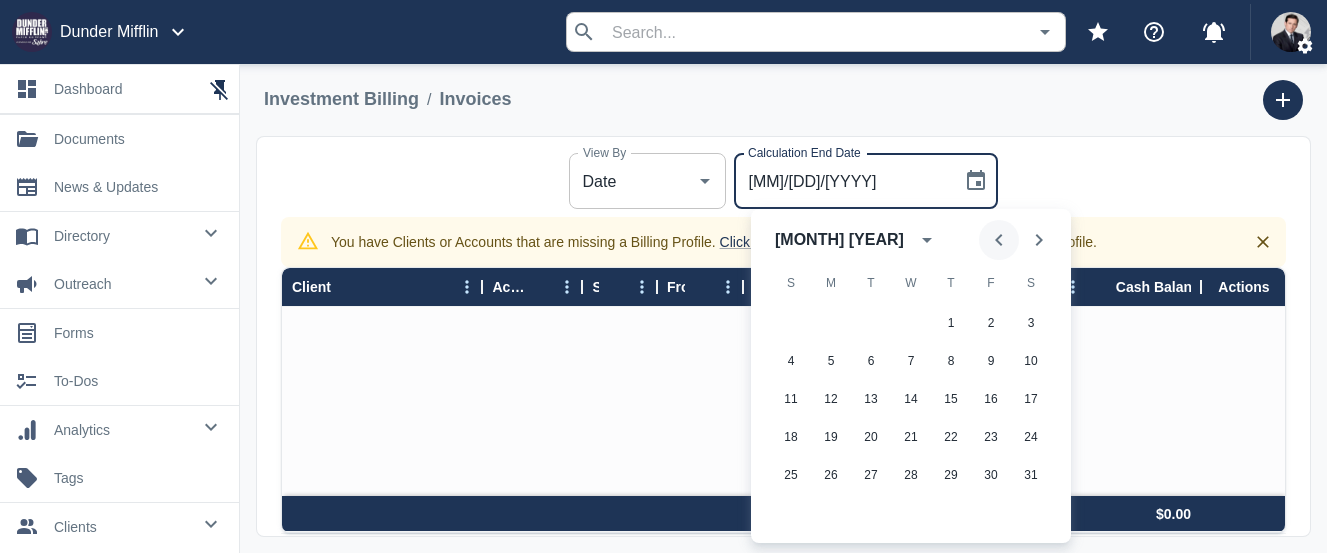 click at bounding box center [999, 240] 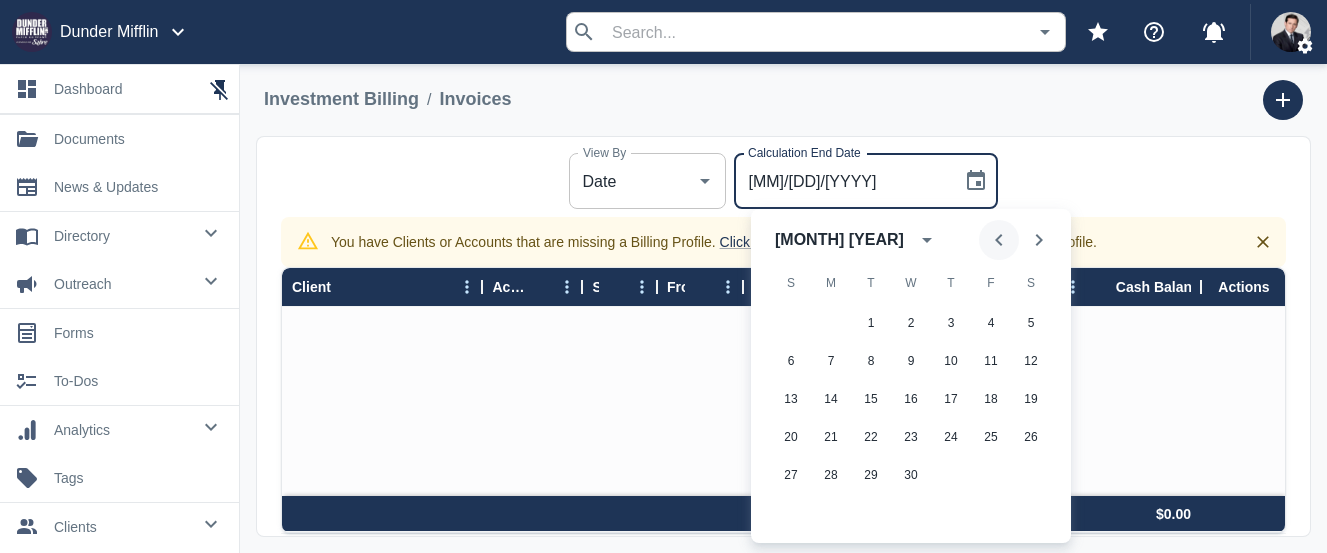 click at bounding box center [999, 240] 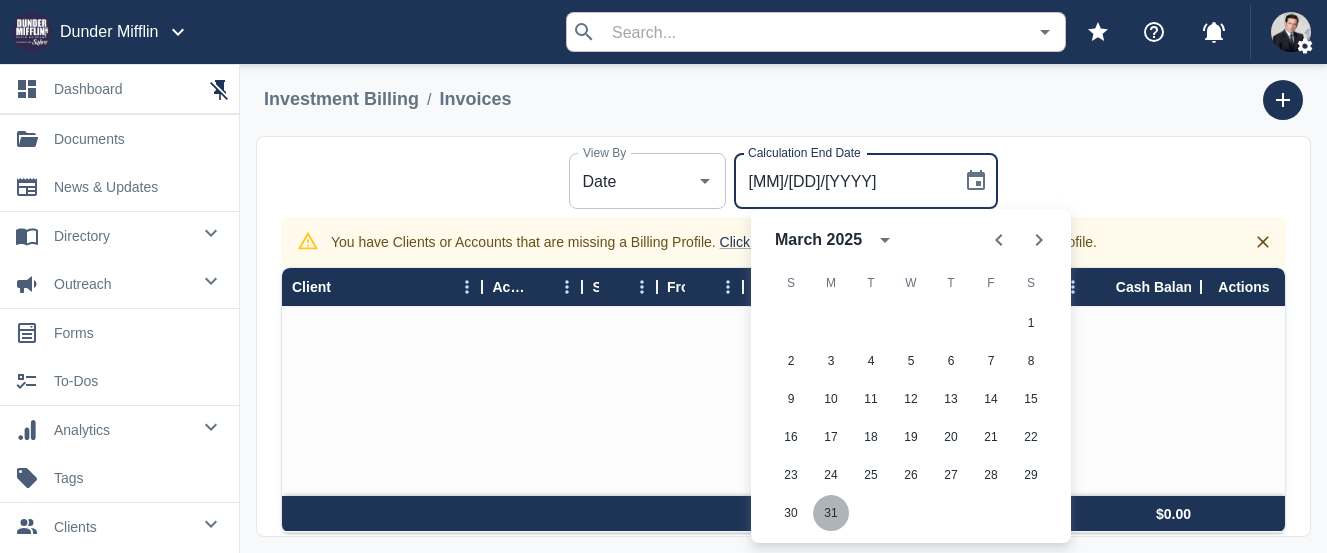 click on "[NUMBER]" at bounding box center (831, 361) 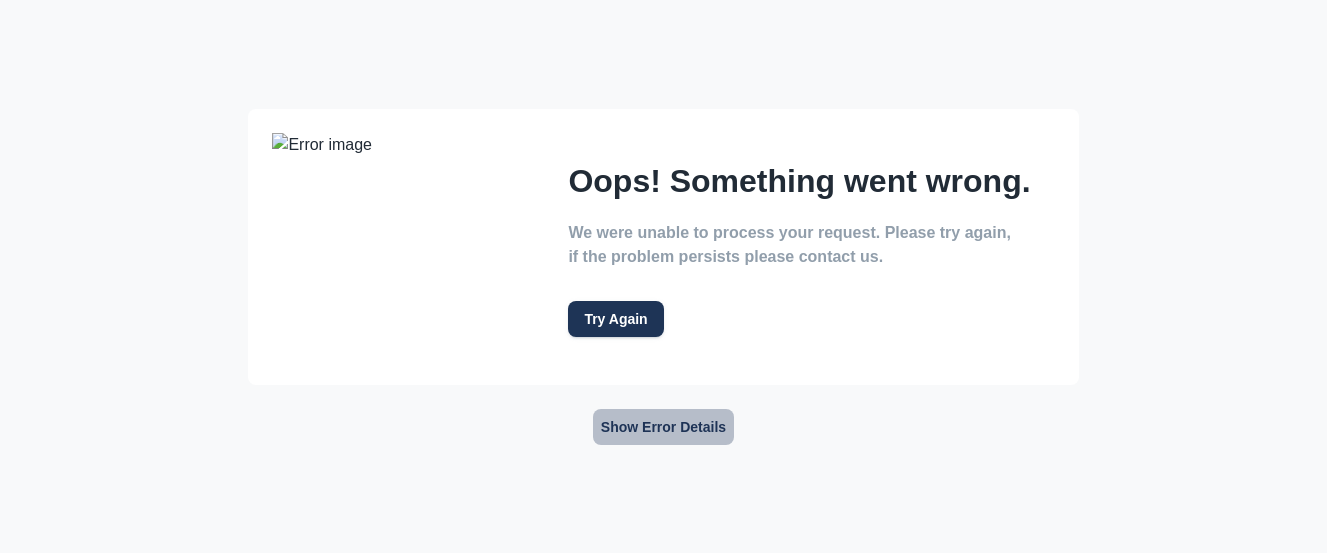 click on "Show error details" at bounding box center (663, 427) 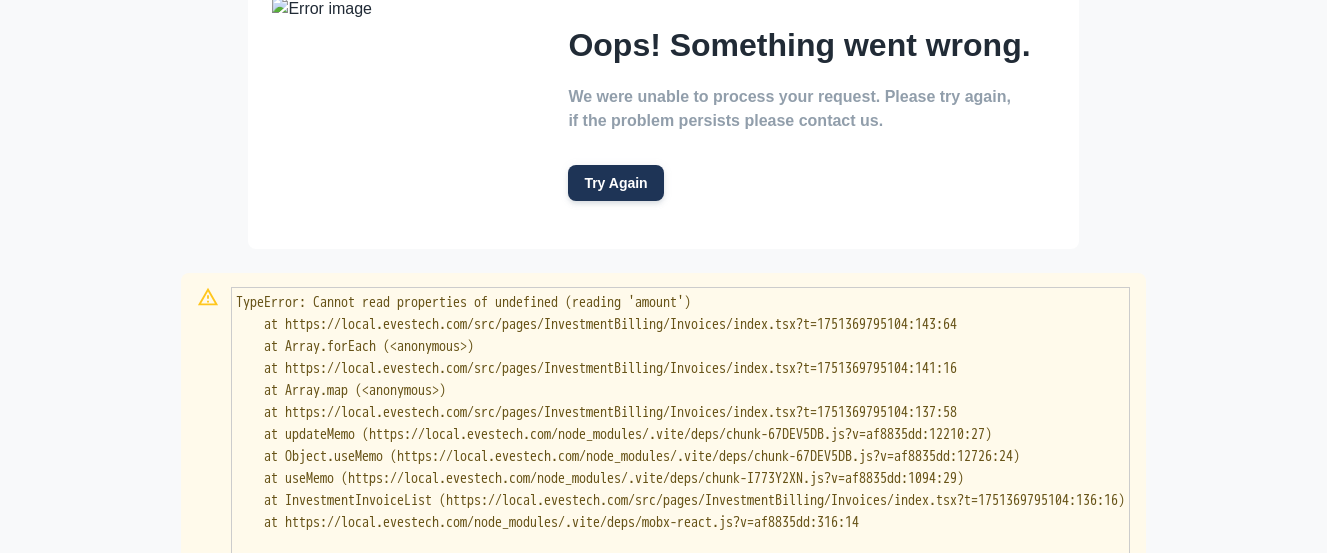 click on "Try Again" at bounding box center (615, 183) 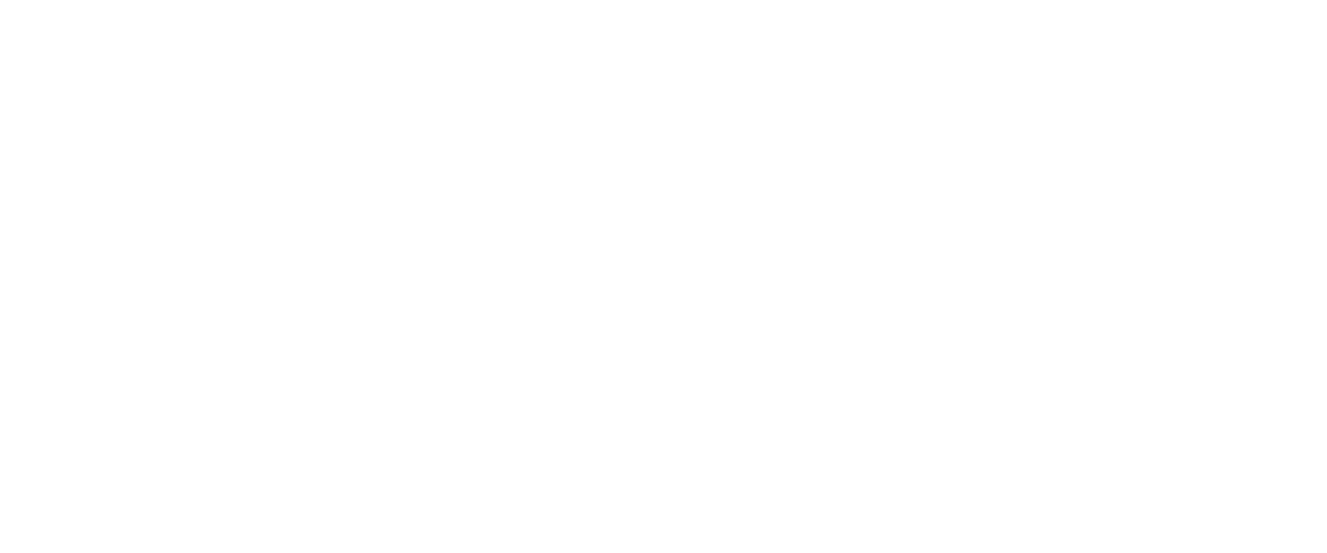 scroll, scrollTop: 0, scrollLeft: 0, axis: both 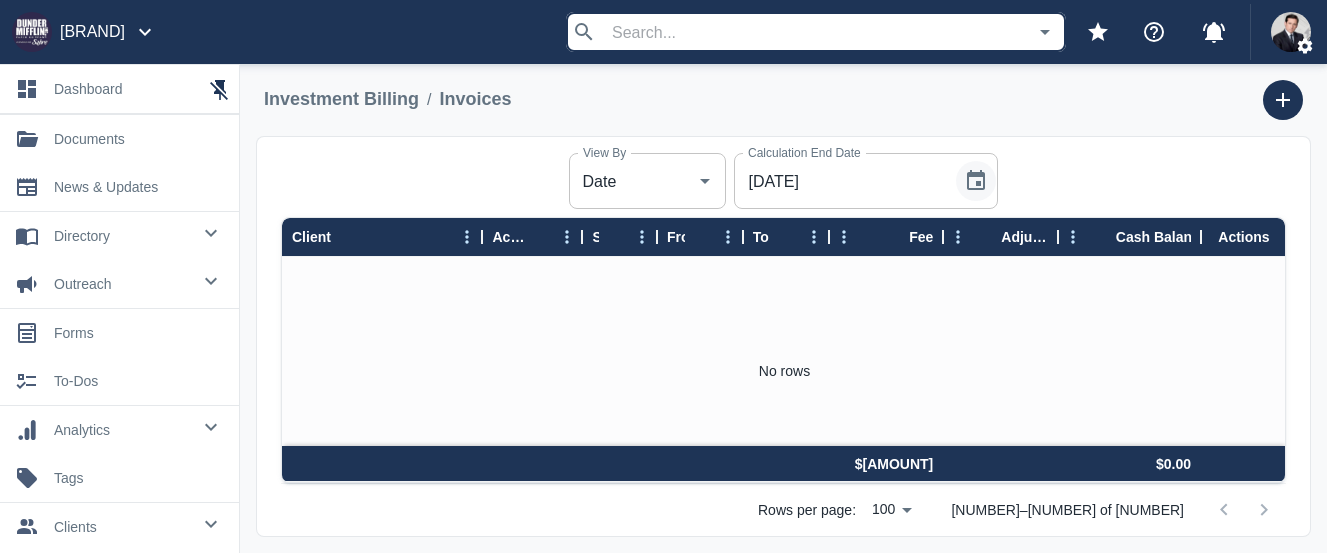 click at bounding box center (976, 181) 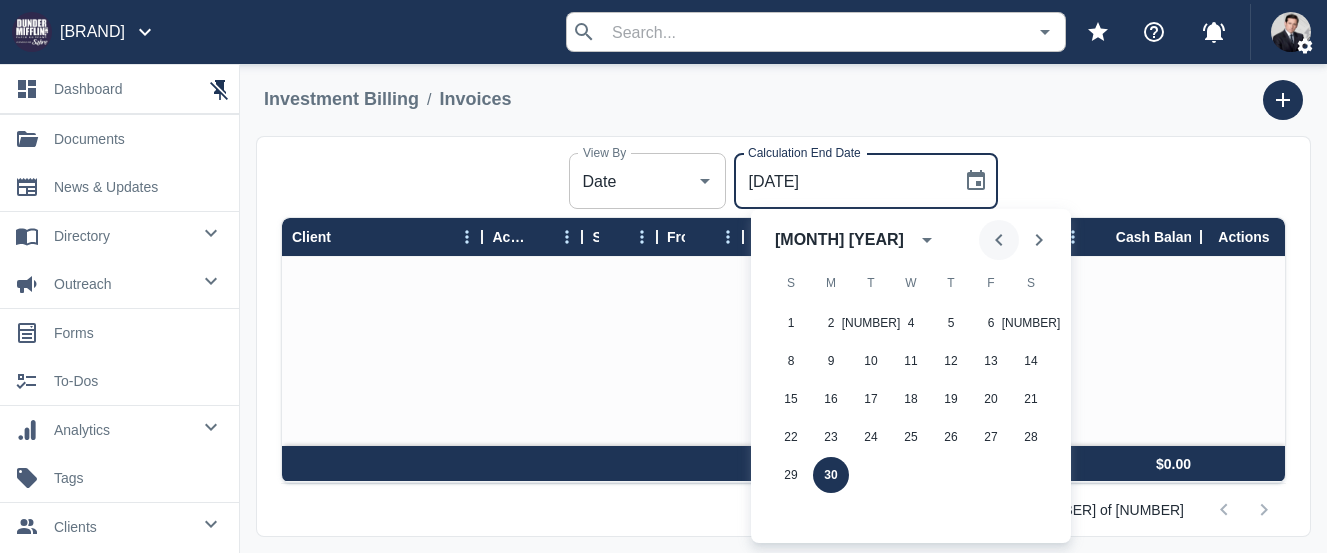 click at bounding box center (999, 240) 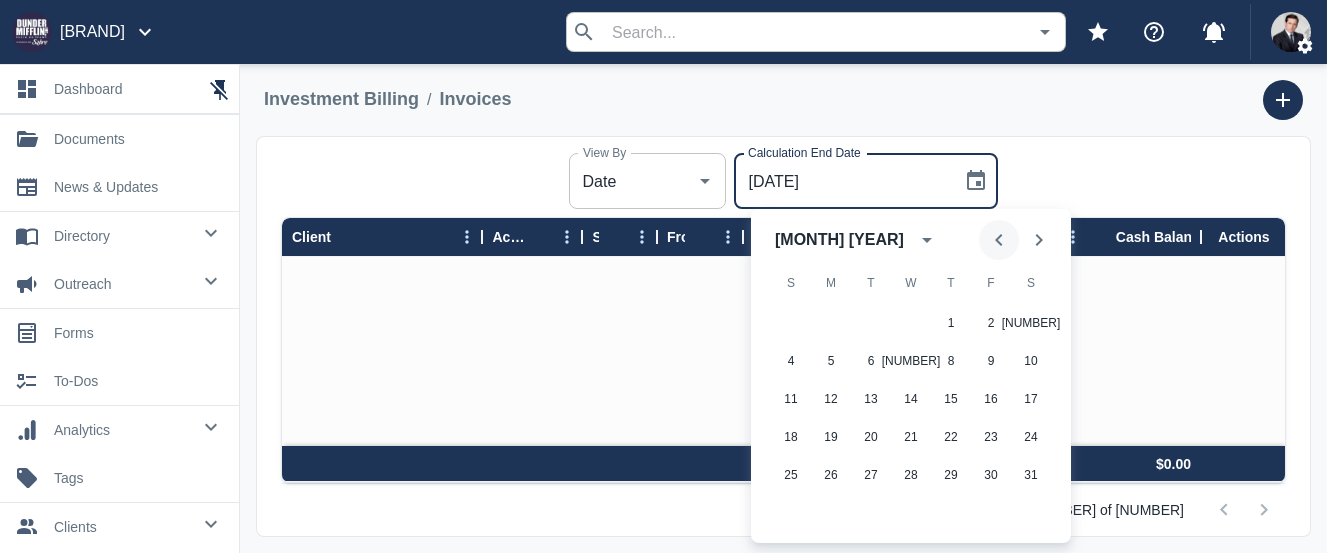 click at bounding box center [999, 240] 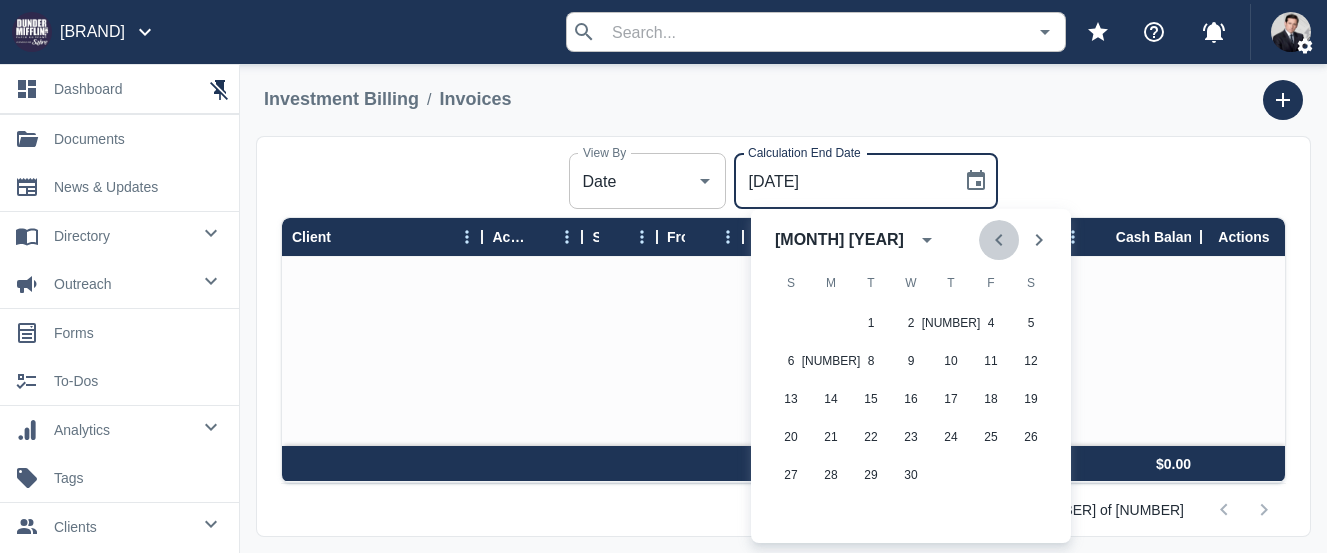 click at bounding box center [999, 240] 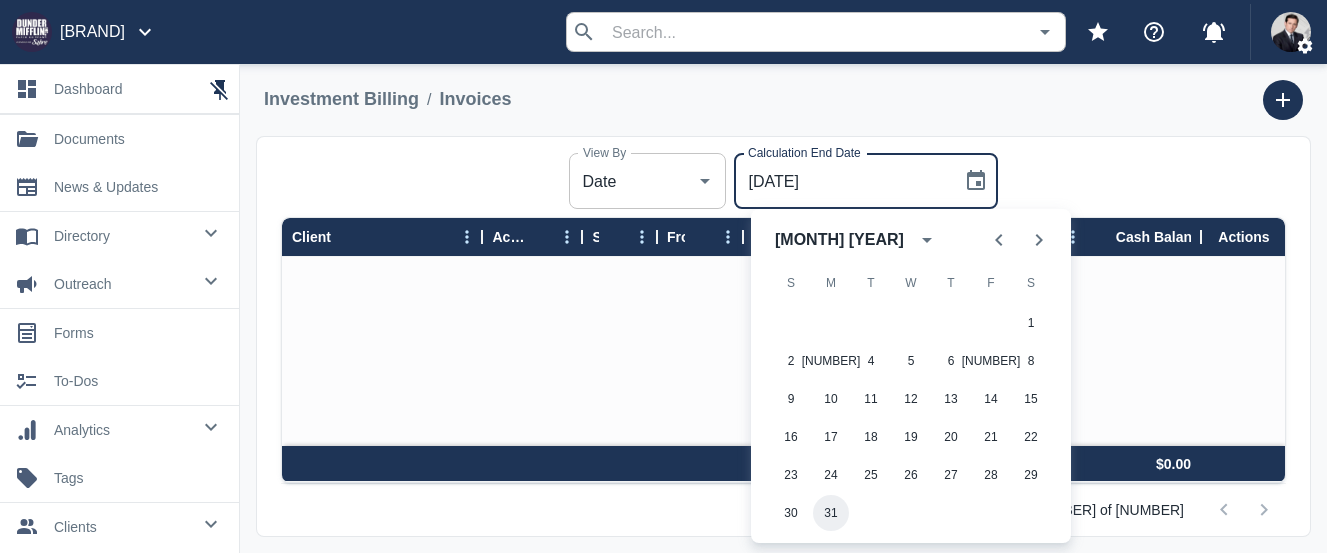 click on "[NUMBER]" at bounding box center [831, 361] 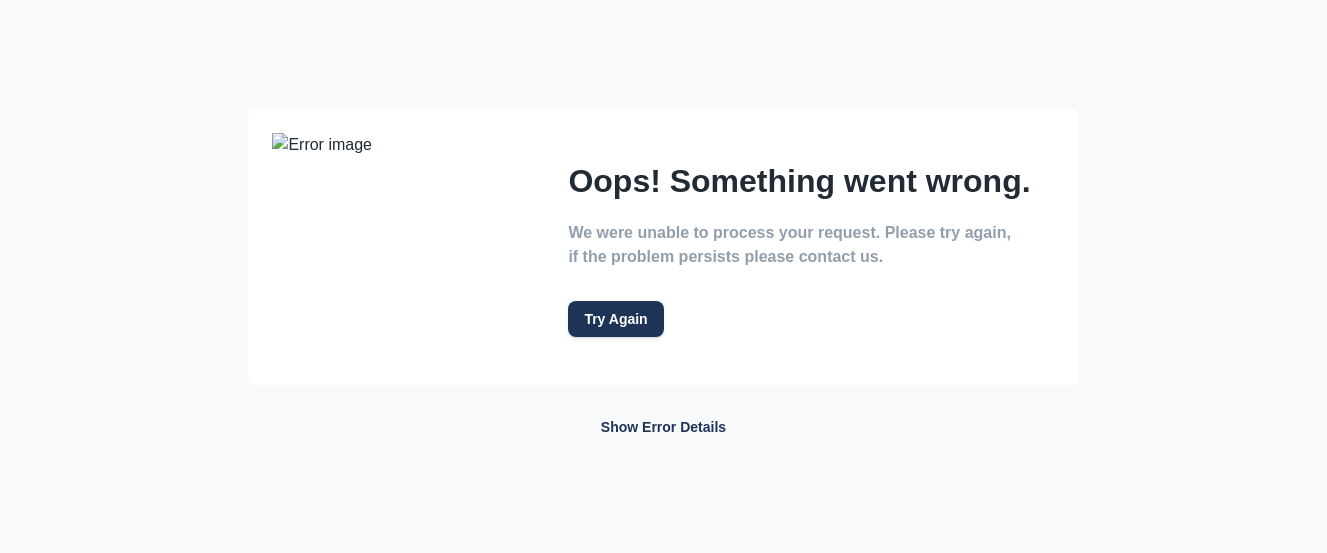 click on "Show error details" at bounding box center (663, 427) 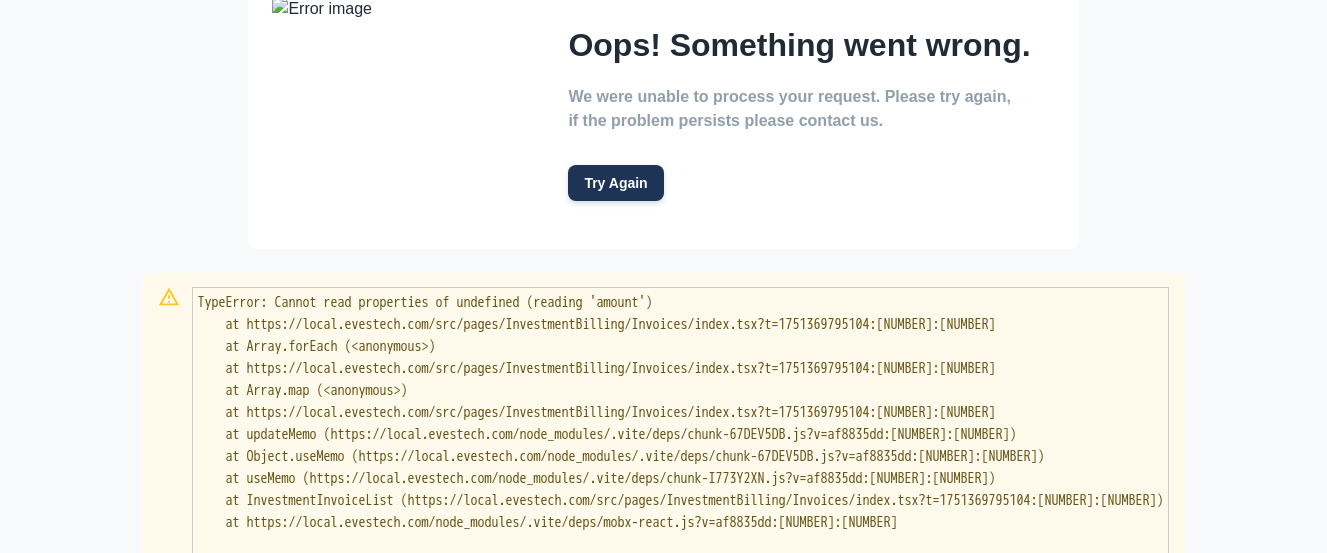click on "Try Again" at bounding box center [615, 183] 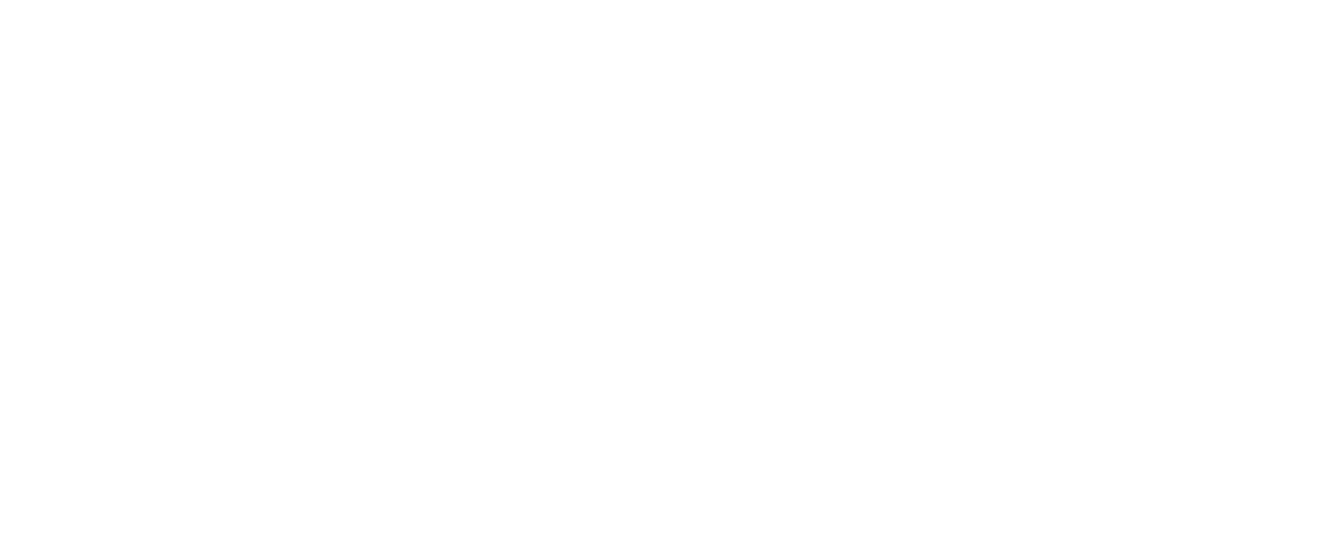 scroll, scrollTop: 0, scrollLeft: 0, axis: both 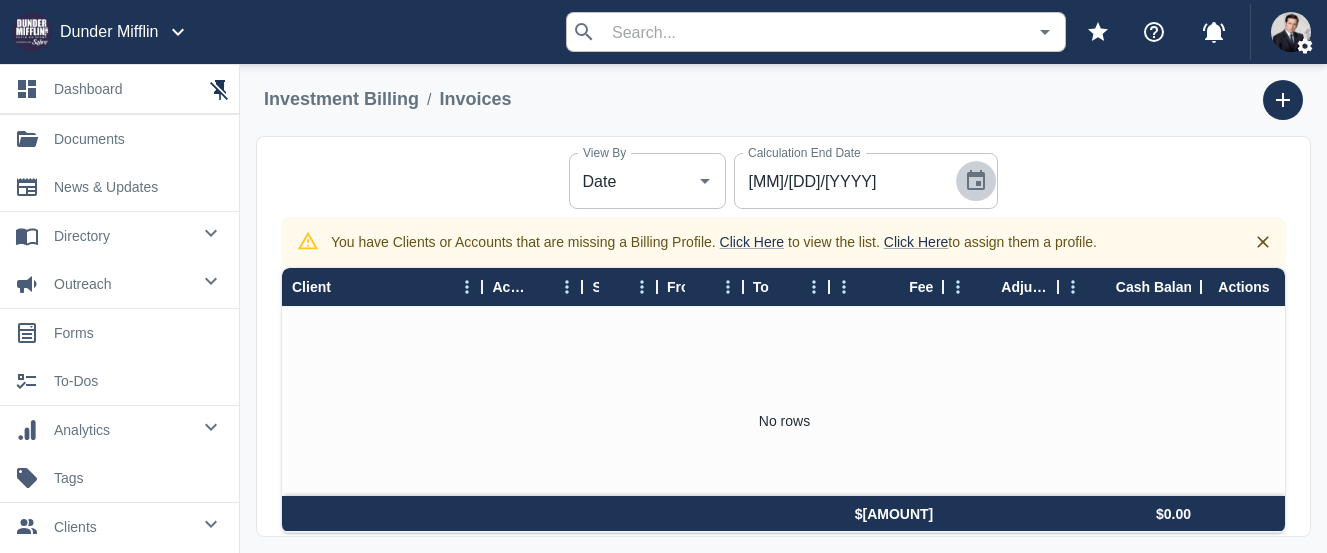 click at bounding box center [976, 181] 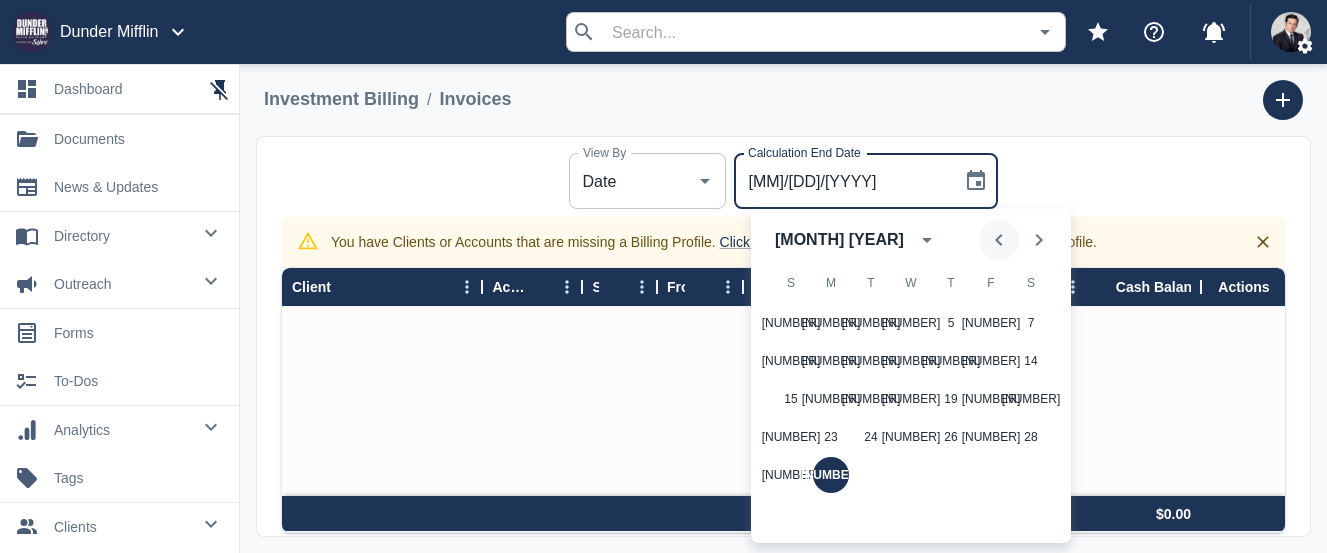click at bounding box center [999, 240] 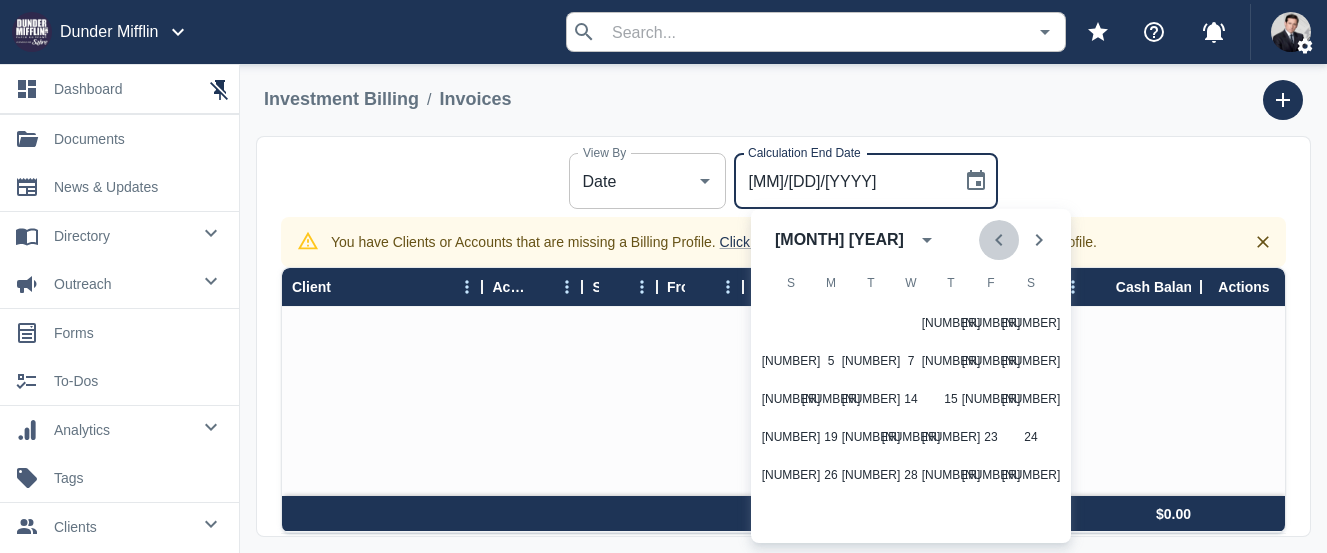 click at bounding box center (999, 240) 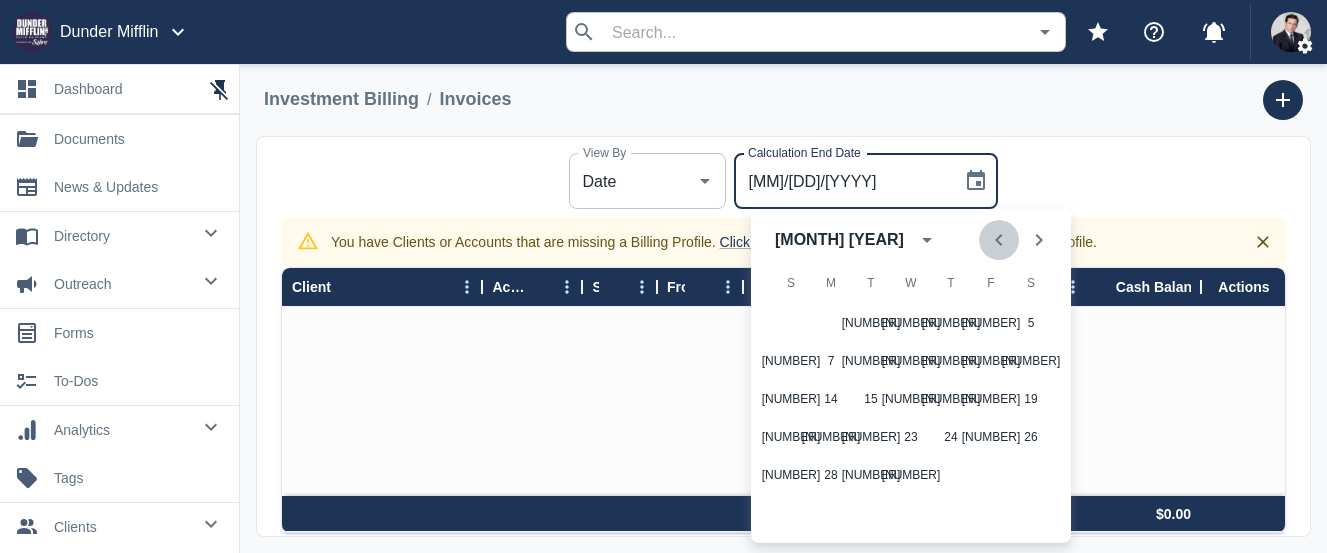 click at bounding box center [999, 240] 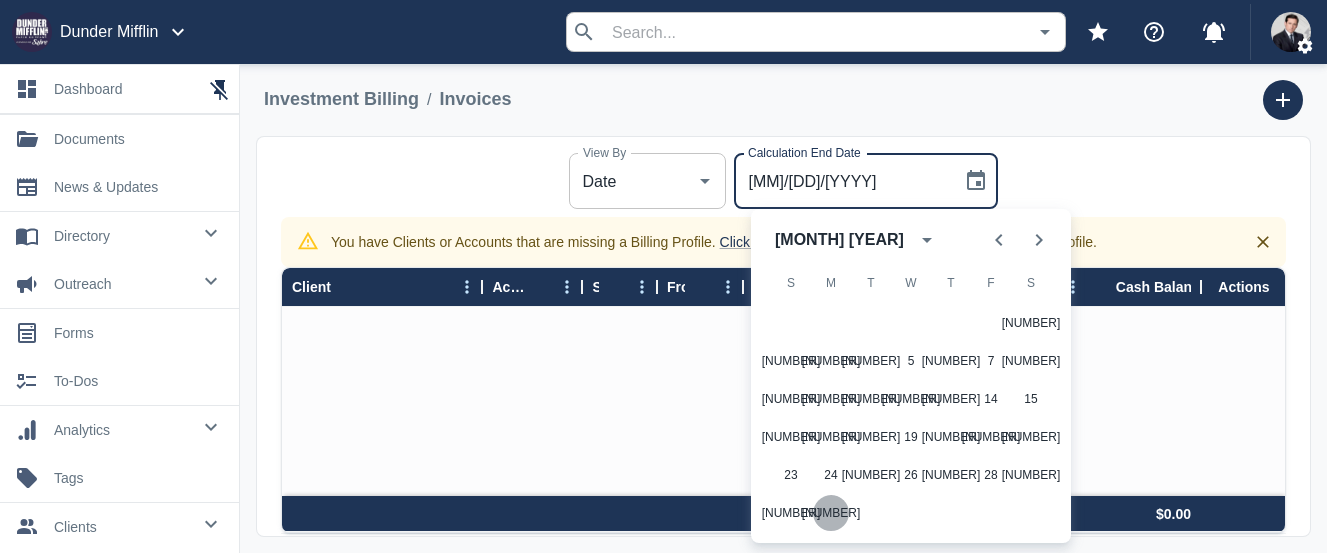 click on "[NUMBER]" at bounding box center [831, 361] 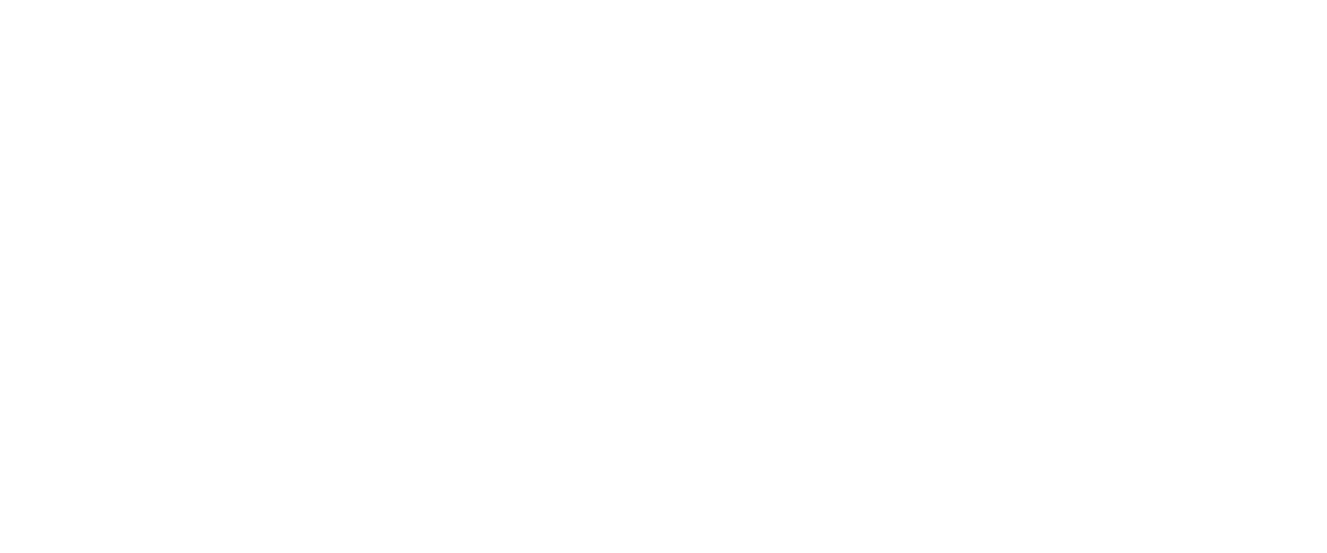 scroll, scrollTop: 0, scrollLeft: 0, axis: both 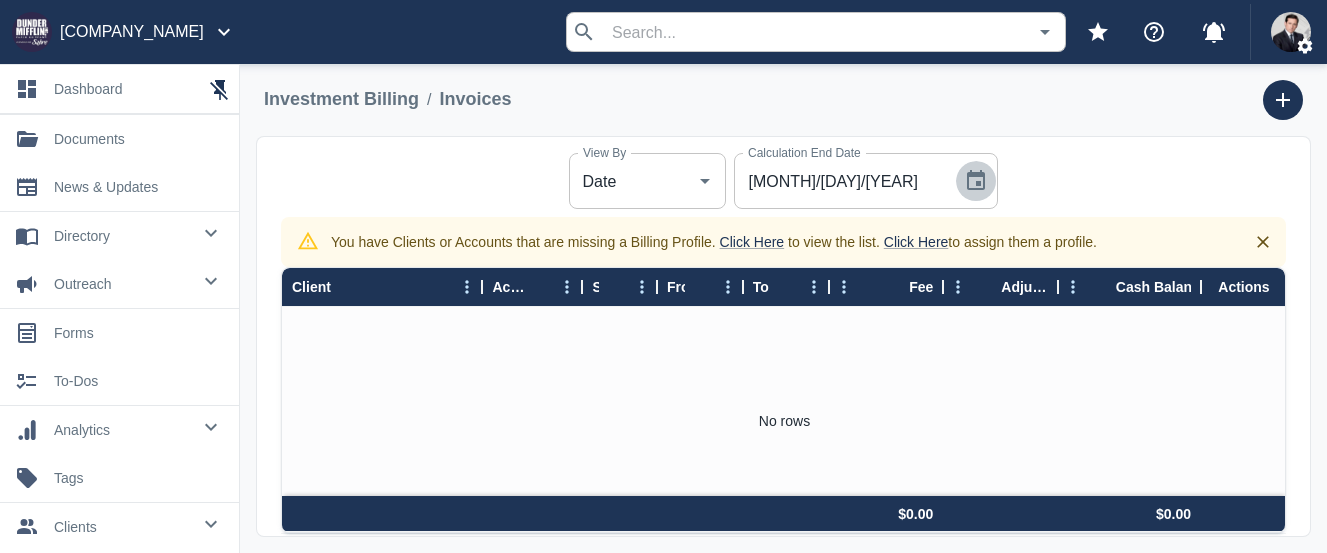 click at bounding box center (976, 181) 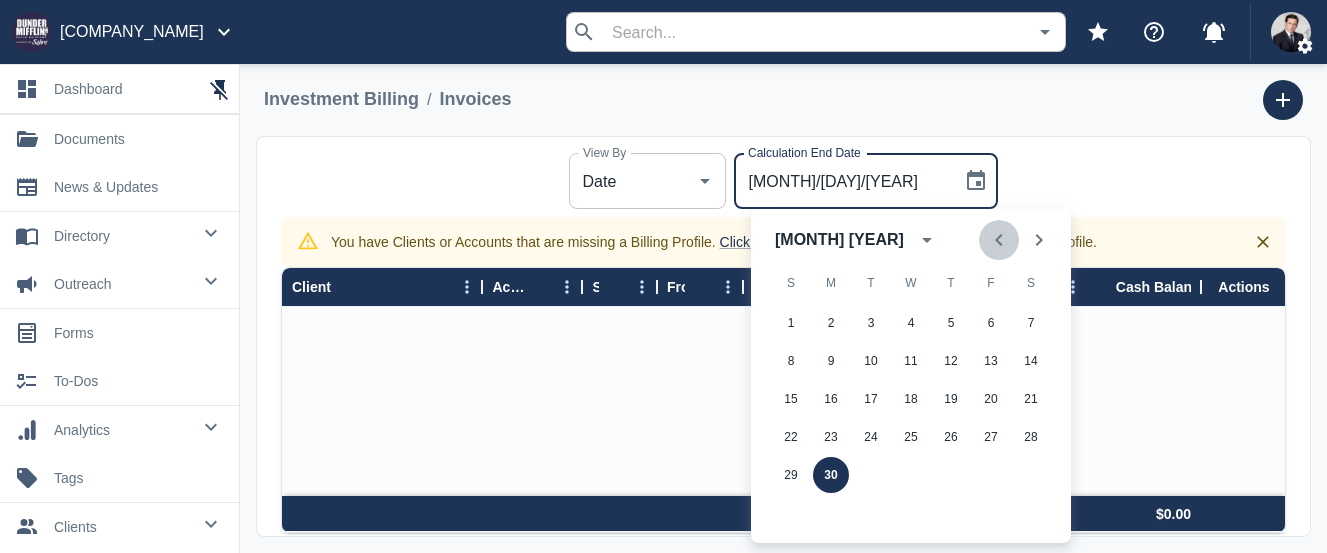 click at bounding box center [999, 240] 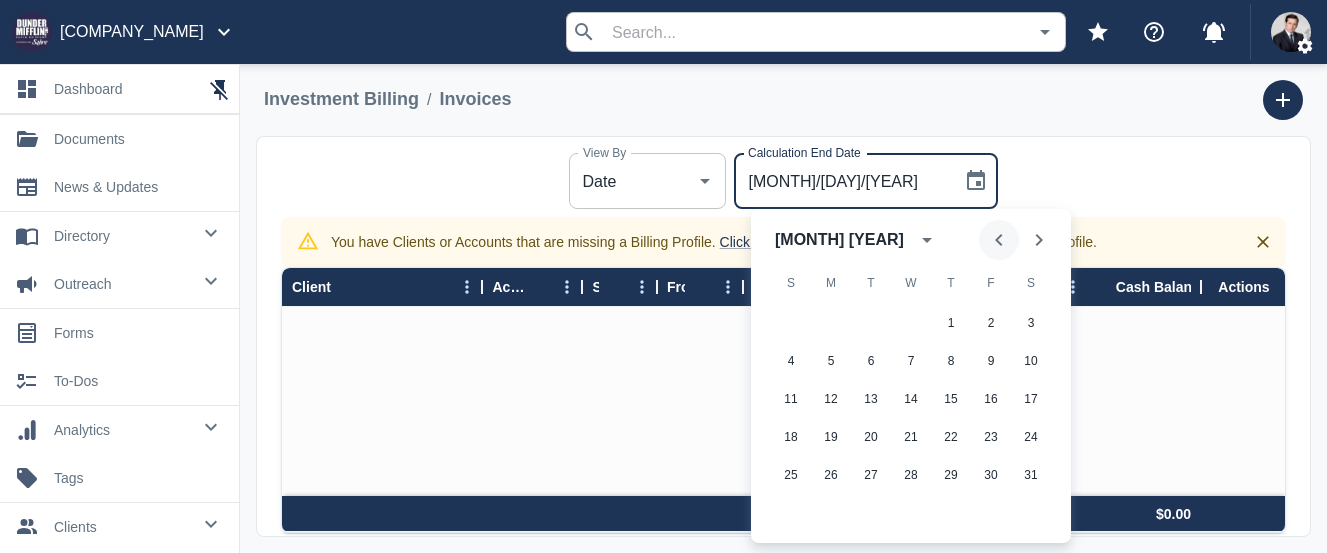 click at bounding box center (999, 240) 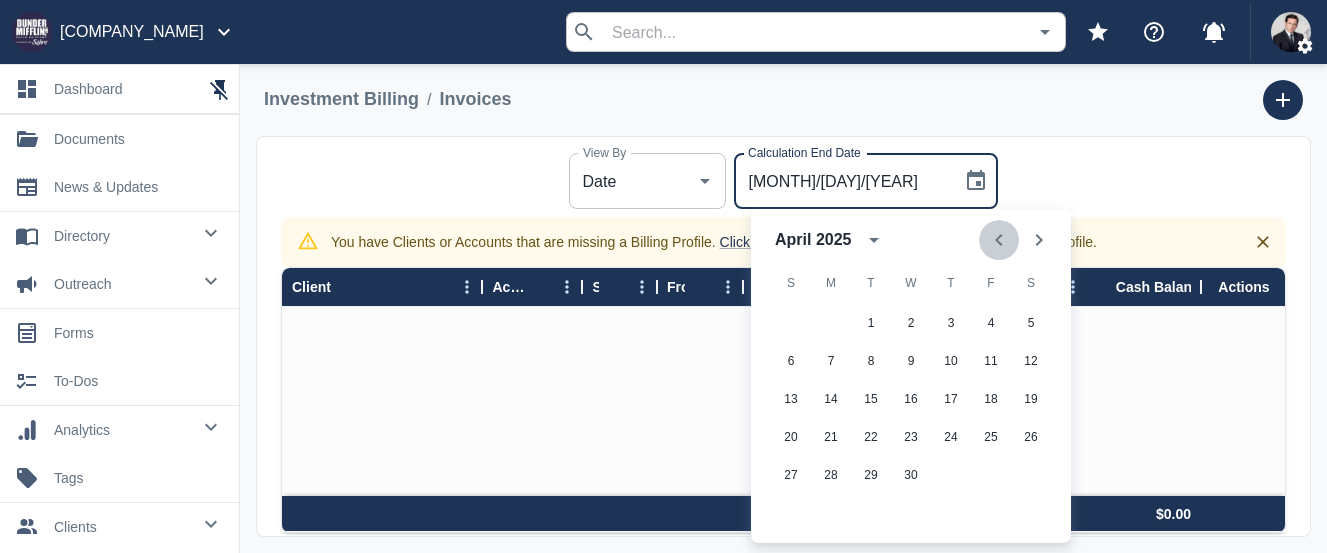 click at bounding box center (999, 240) 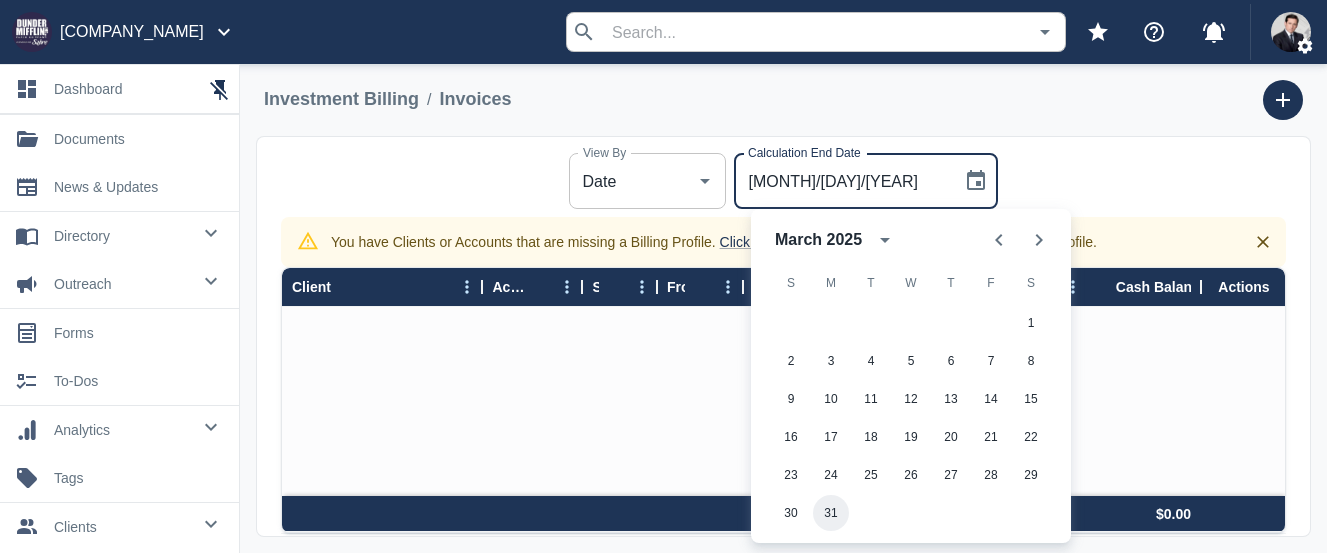 click on "31" at bounding box center (831, 361) 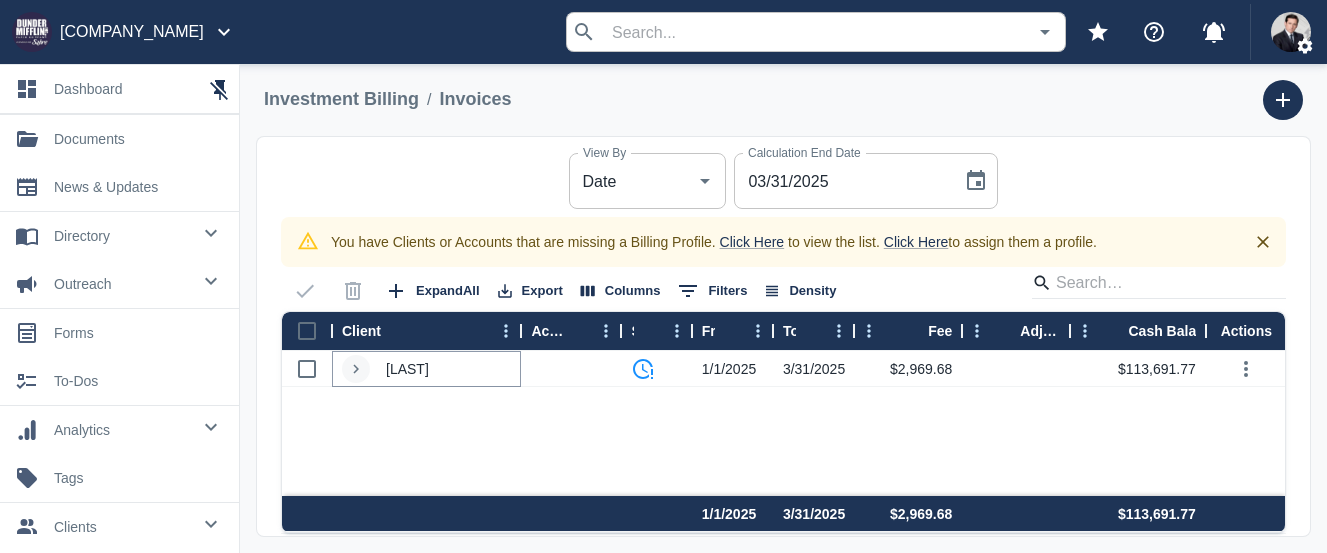 click at bounding box center (356, 368) 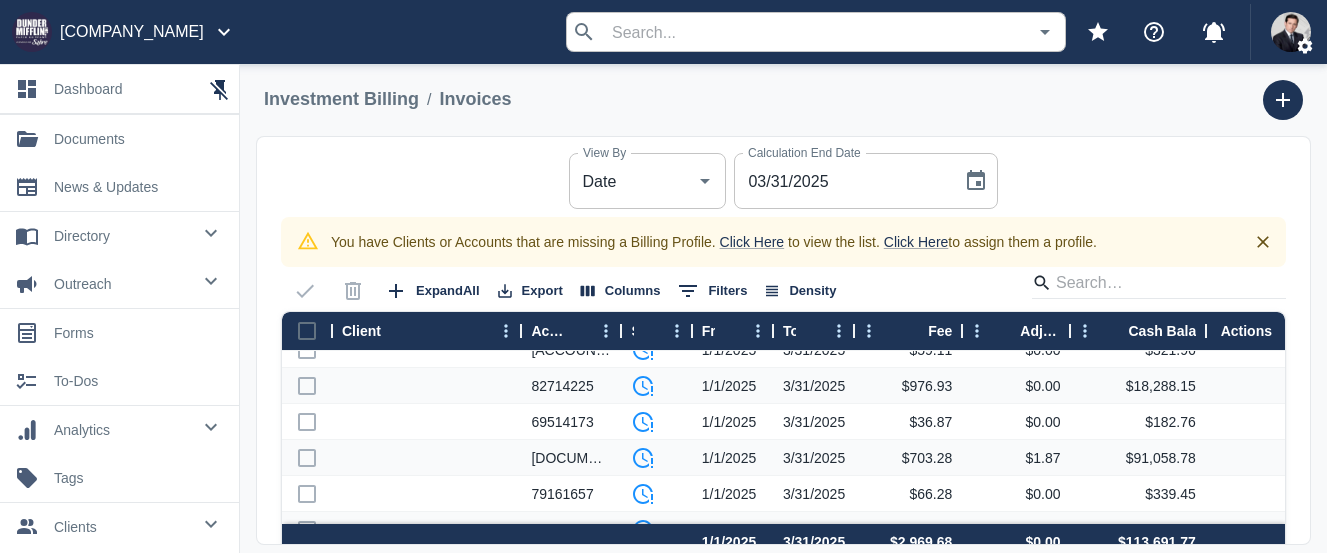 scroll, scrollTop: 0, scrollLeft: 0, axis: both 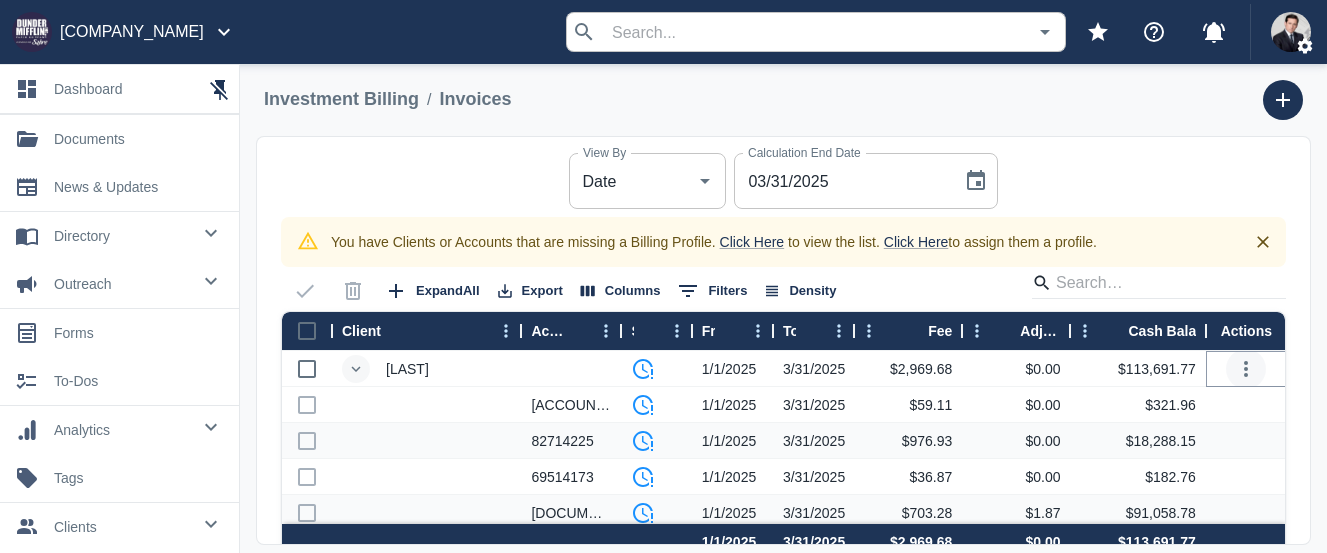 click at bounding box center [1246, 369] 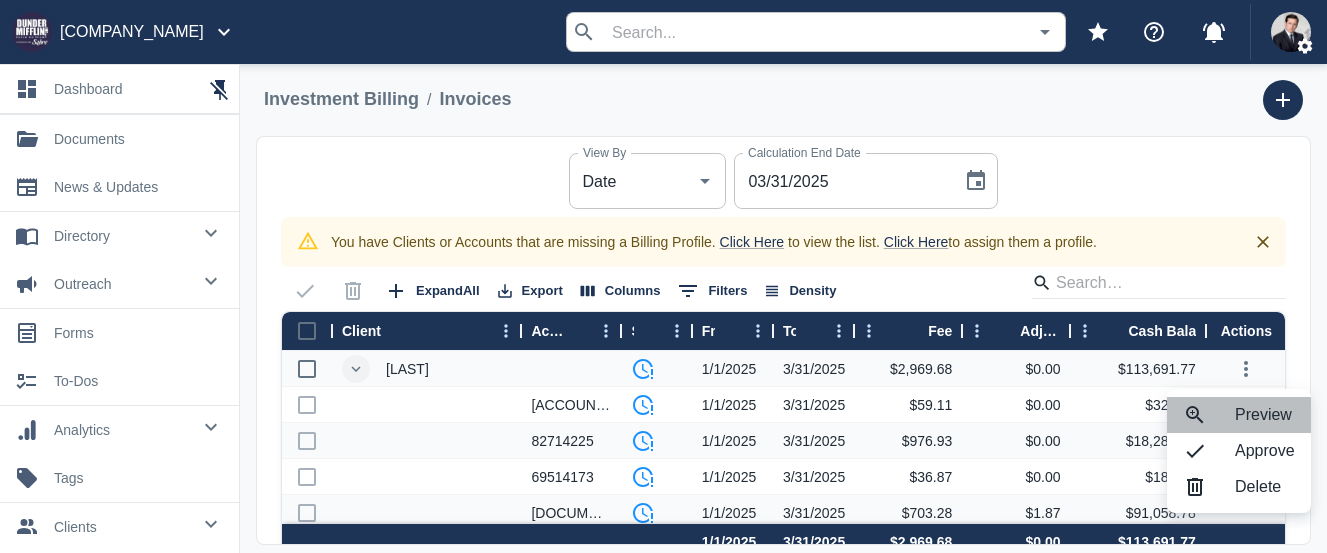 click on "Preview" at bounding box center (1265, 415) 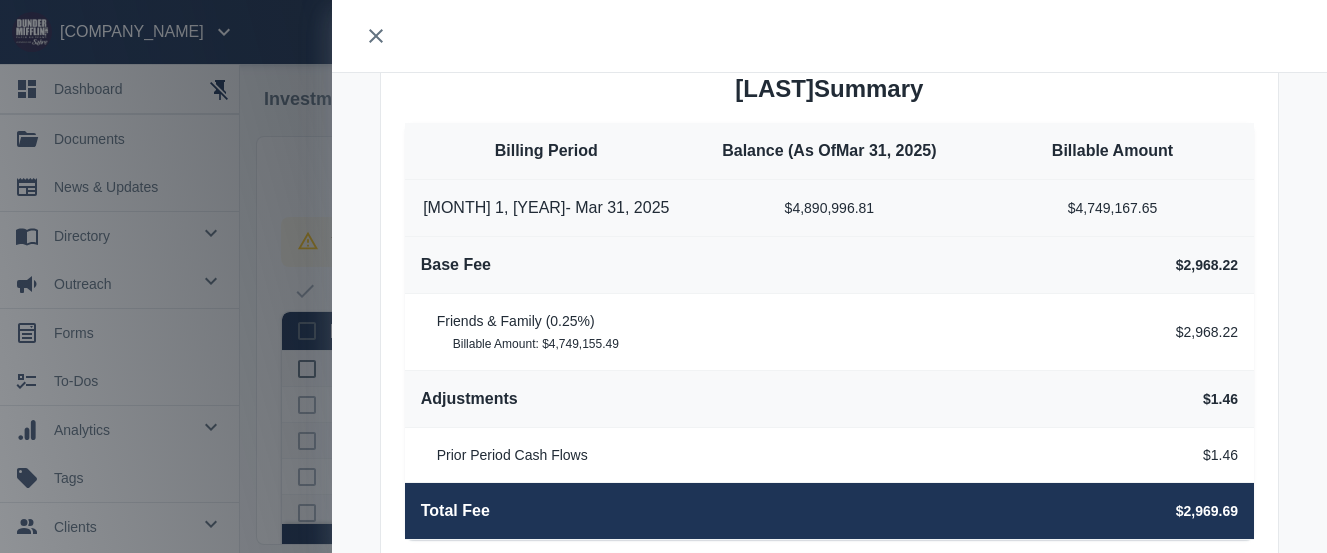 scroll, scrollTop: 0, scrollLeft: 0, axis: both 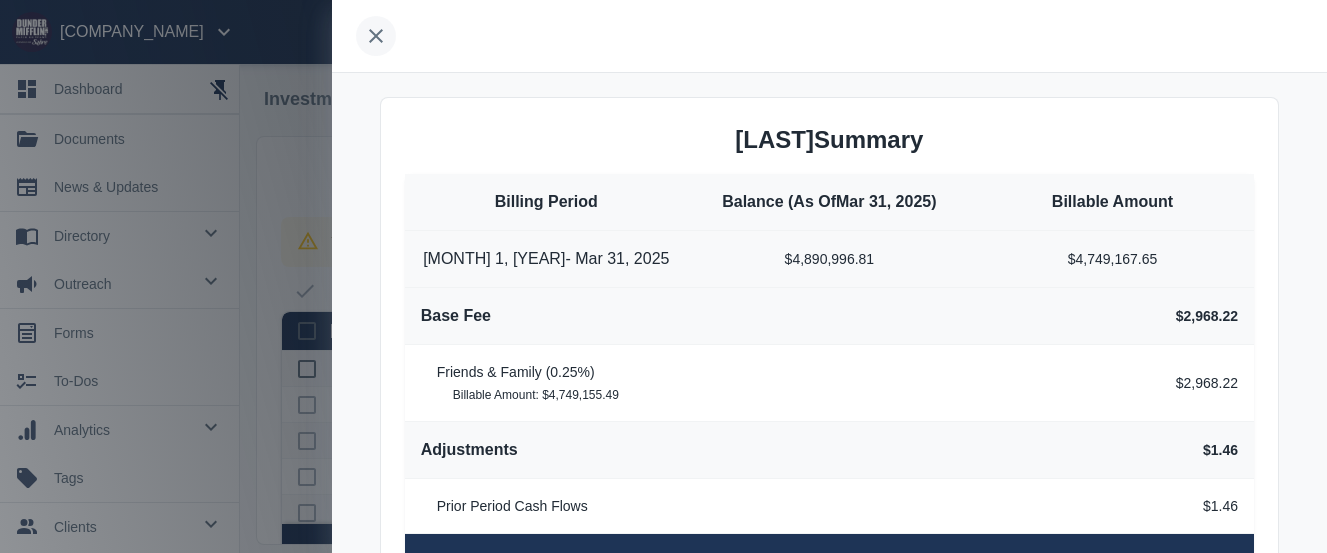 click at bounding box center (376, 36) 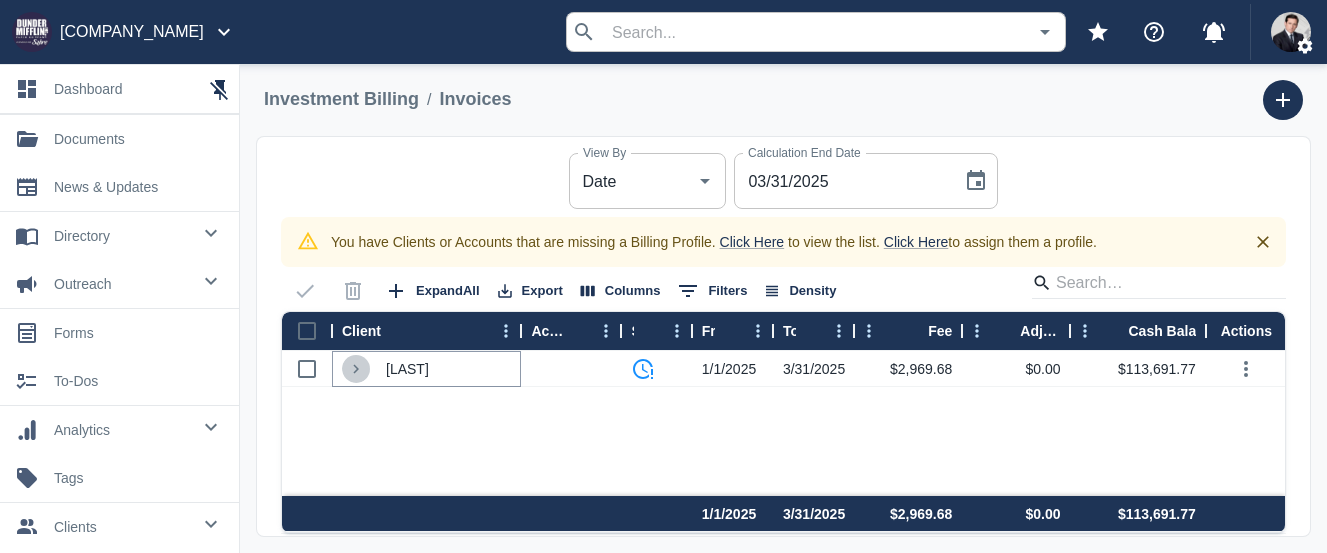 click at bounding box center (356, 368) 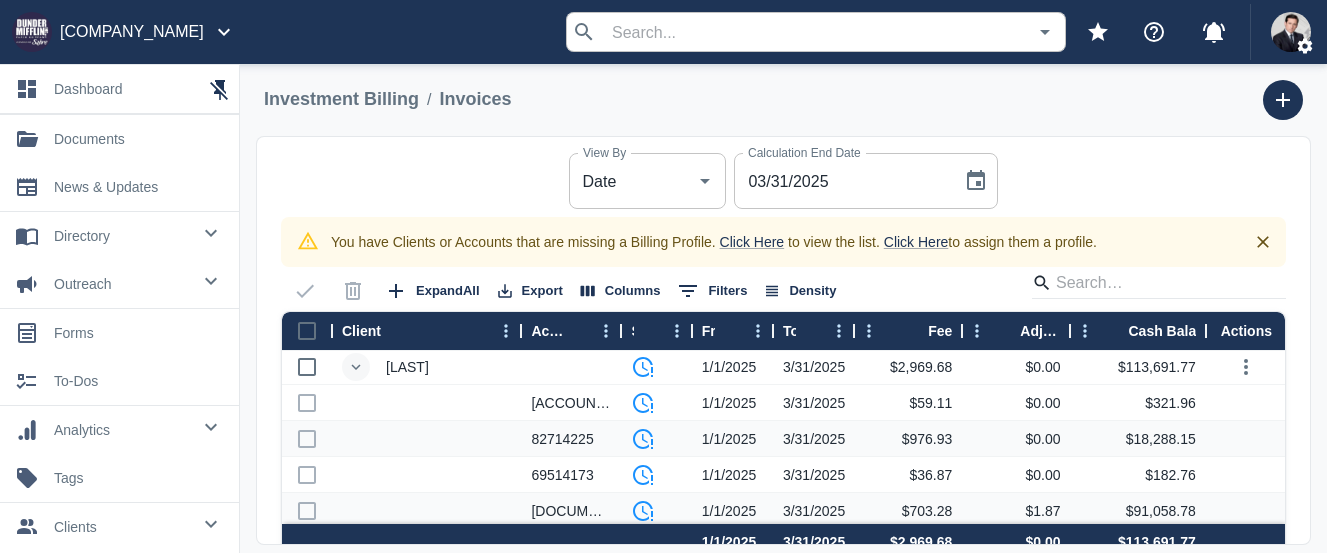 scroll, scrollTop: 0, scrollLeft: 0, axis: both 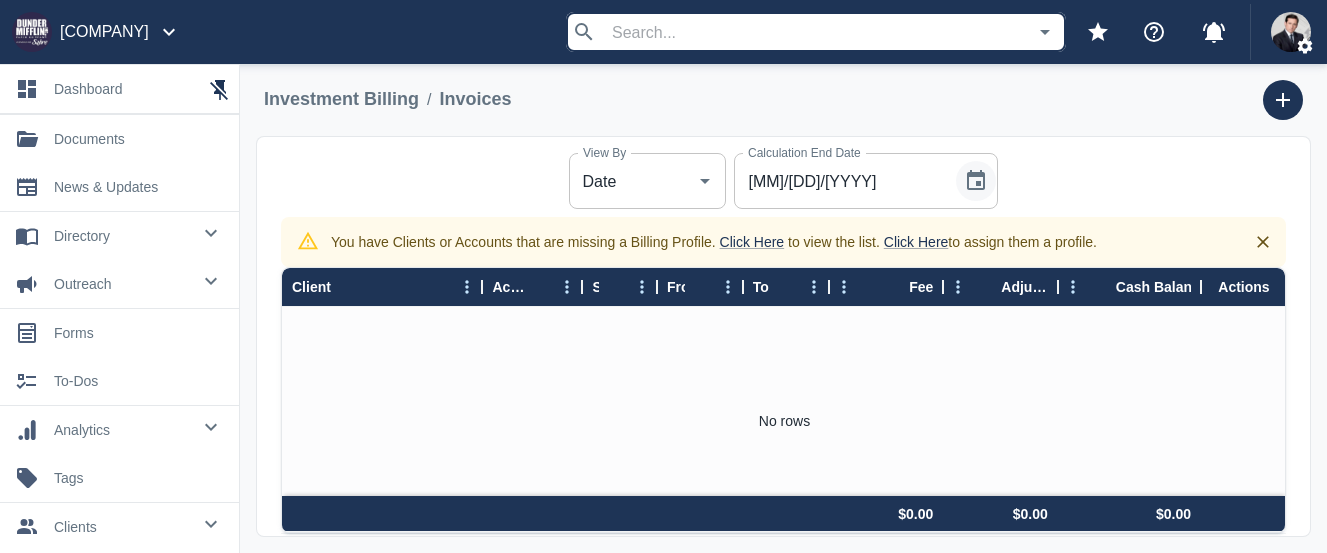 click at bounding box center (976, 181) 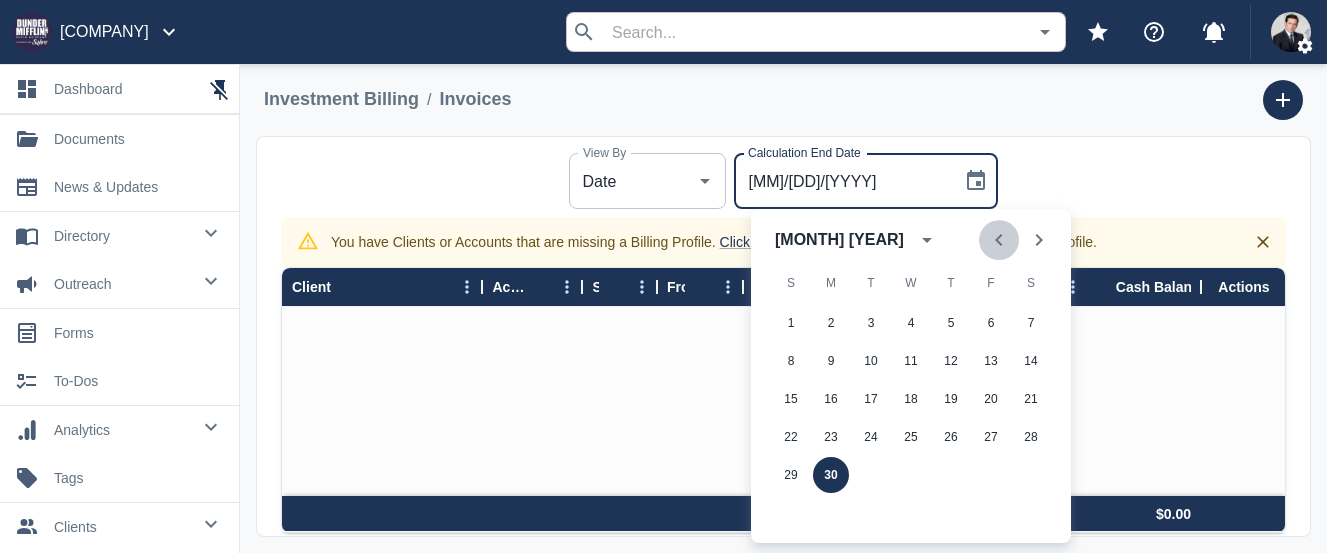 click at bounding box center (999, 240) 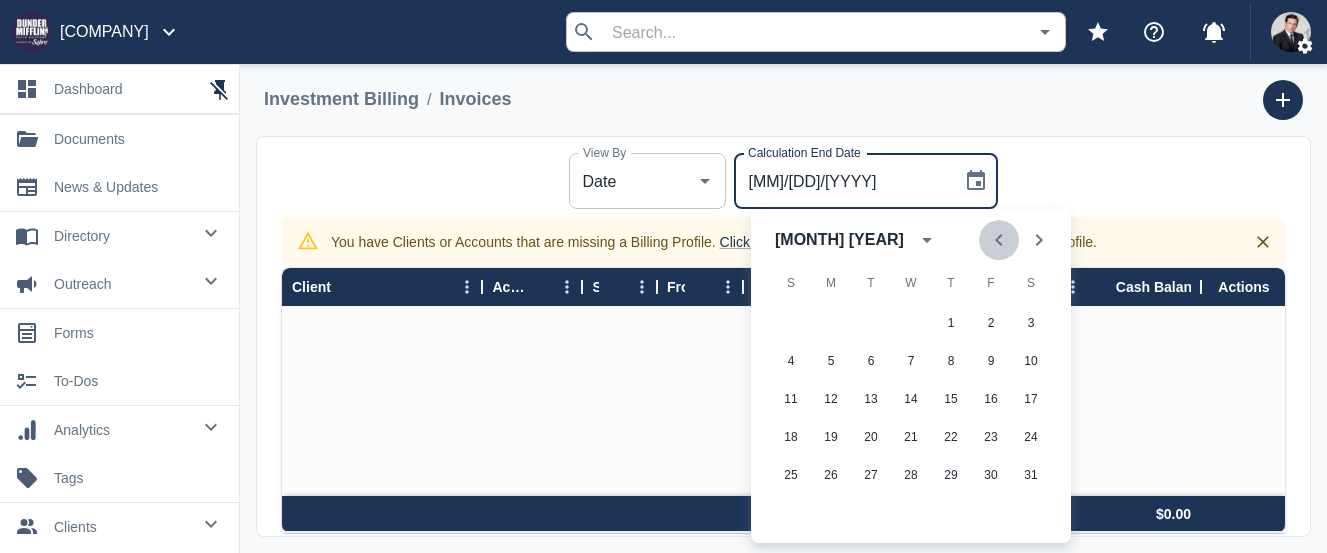 click at bounding box center (999, 240) 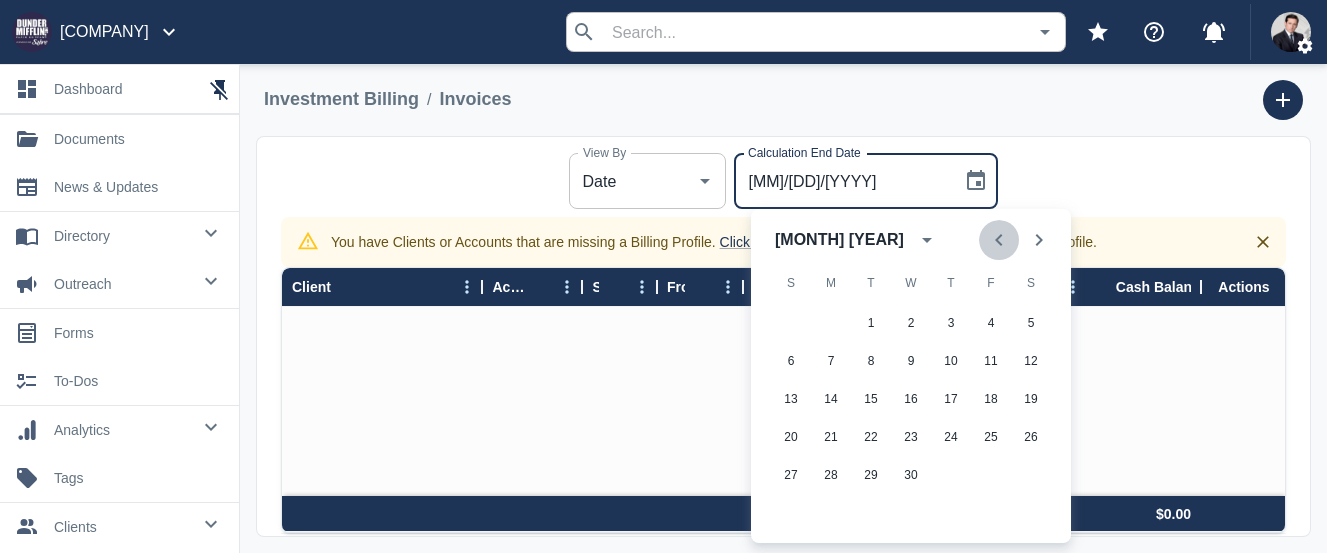 click at bounding box center [999, 240] 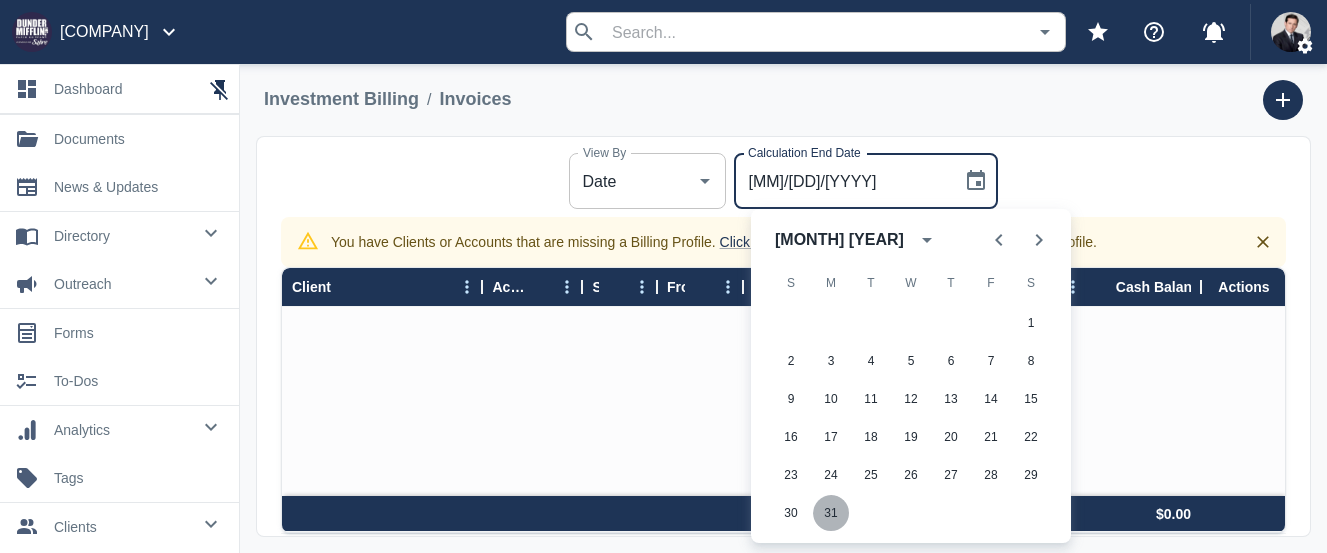 click on "31" at bounding box center [831, 361] 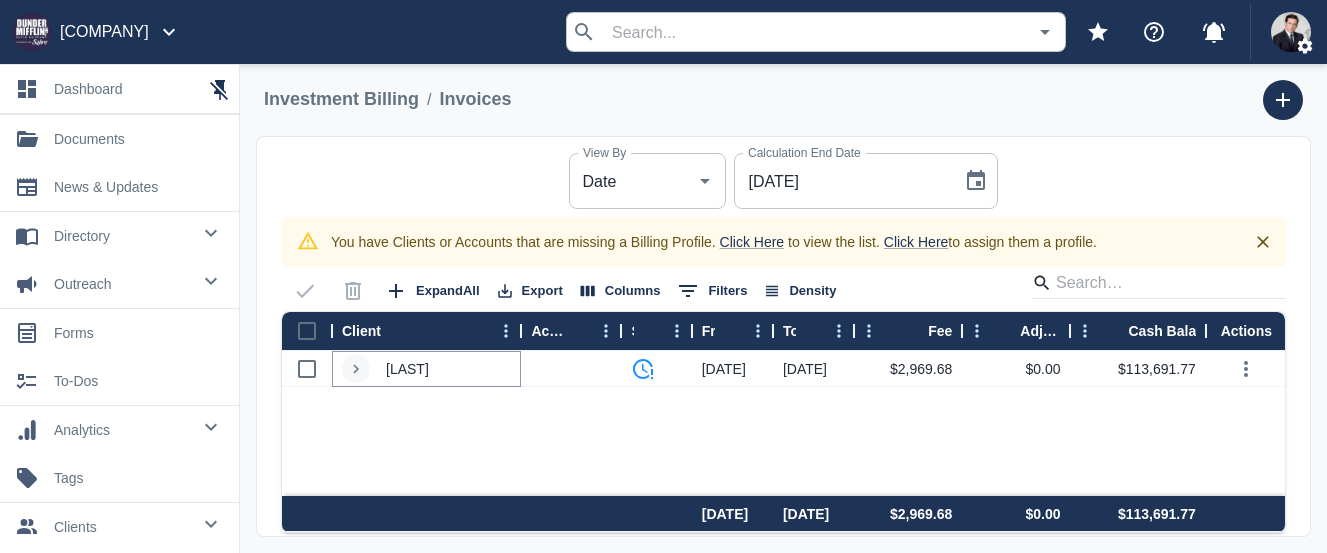 click at bounding box center (356, 368) 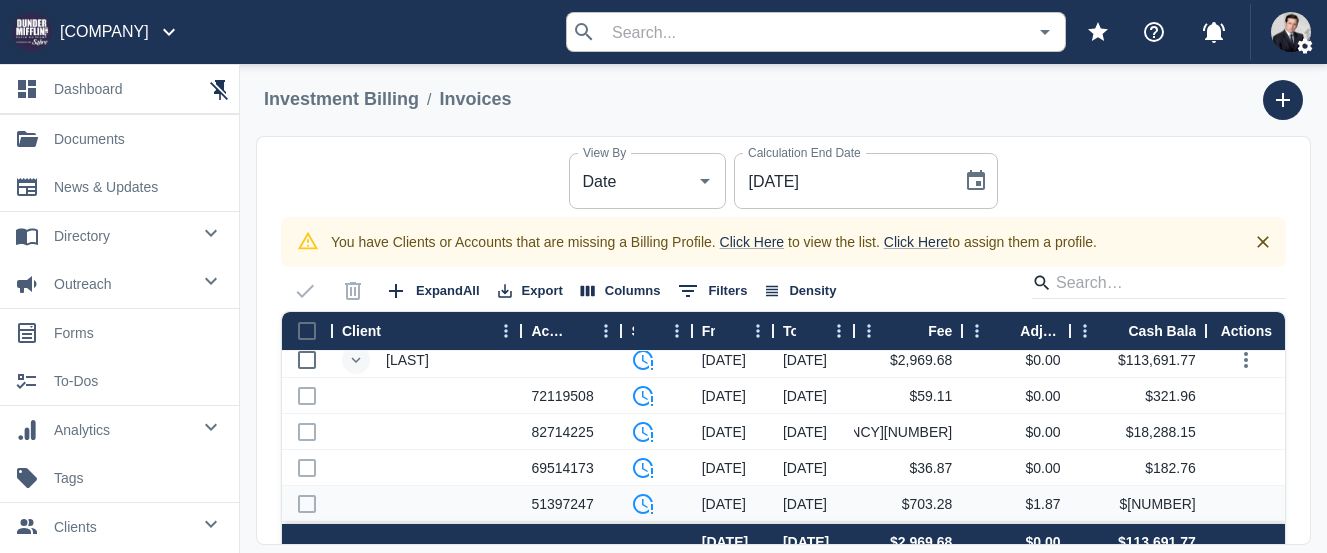 scroll, scrollTop: 0, scrollLeft: 0, axis: both 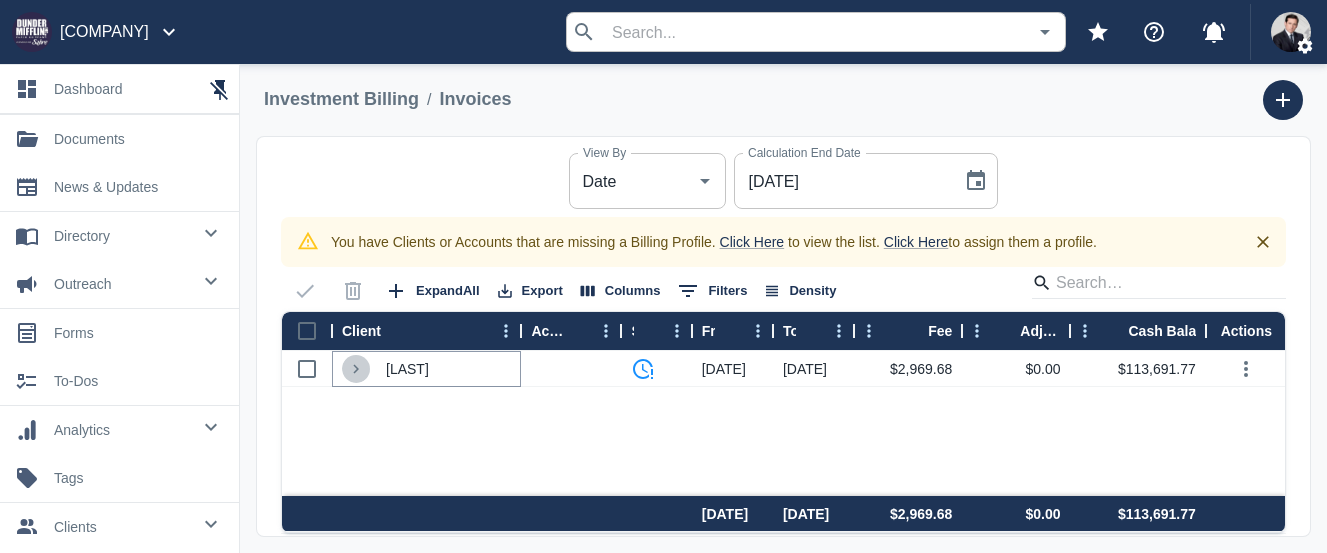 click at bounding box center [356, 369] 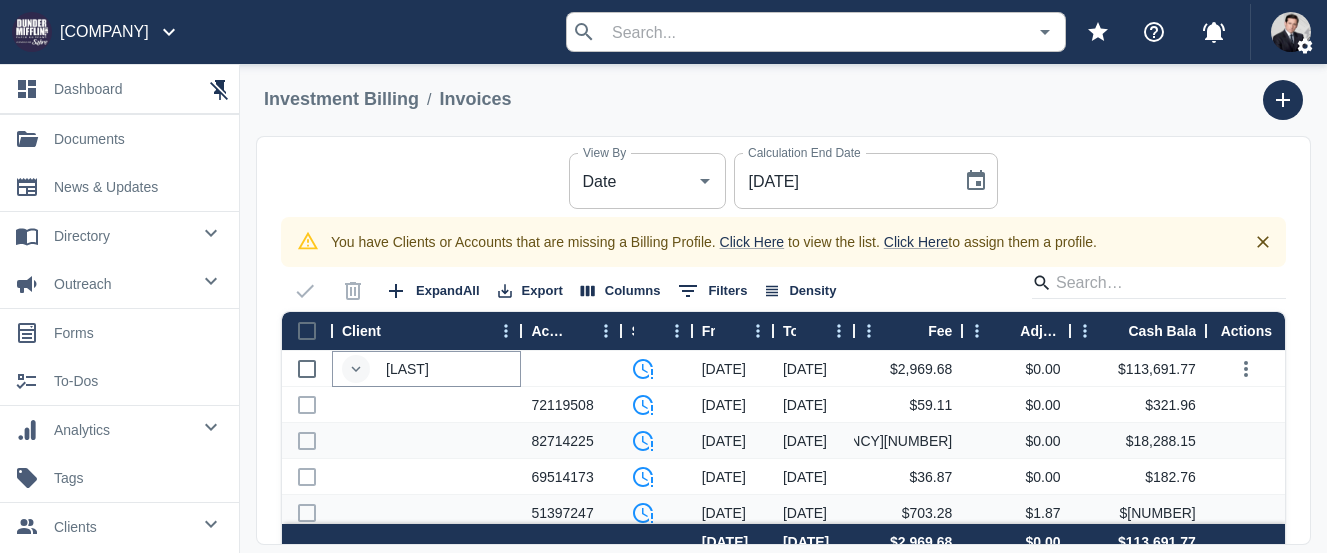 scroll, scrollTop: 115, scrollLeft: 0, axis: vertical 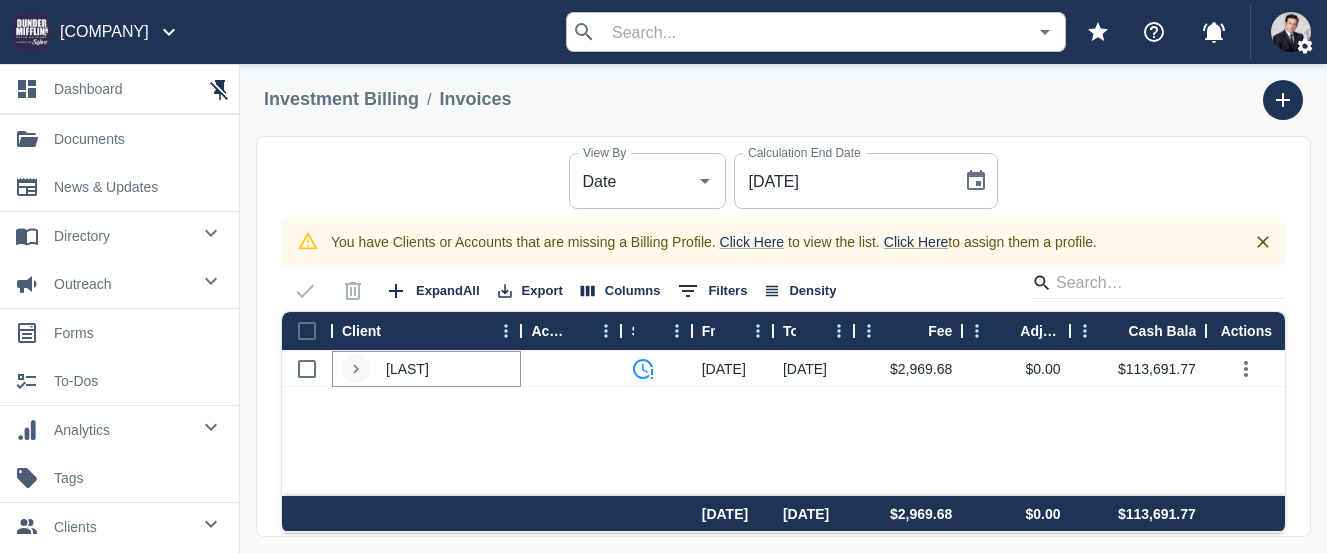 click at bounding box center (356, 368) 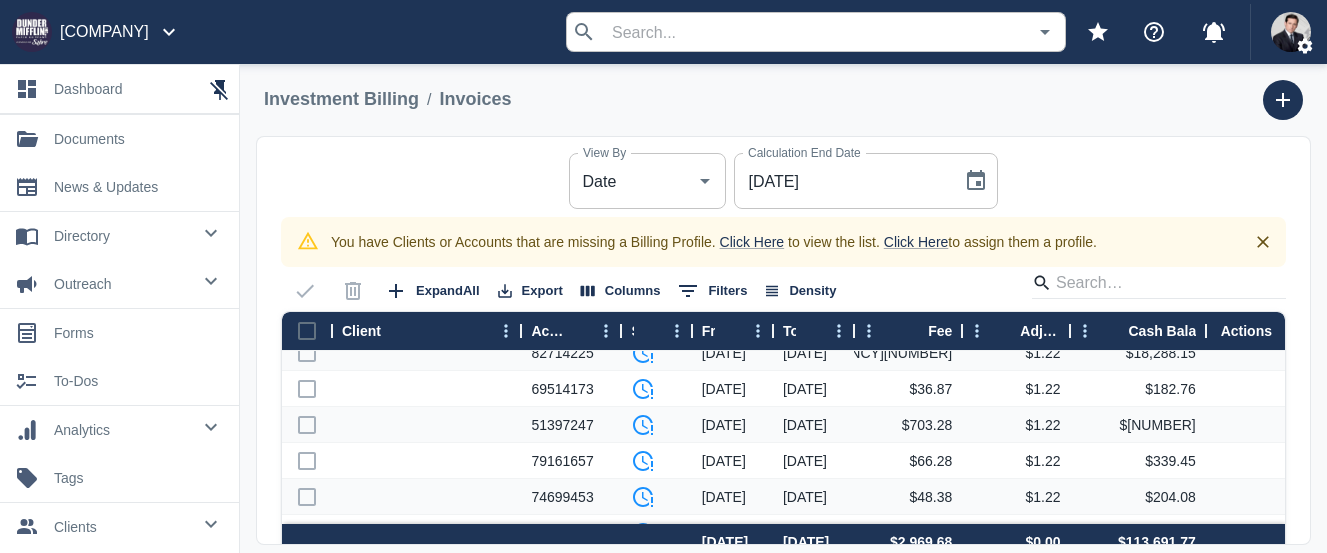 scroll, scrollTop: 0, scrollLeft: 0, axis: both 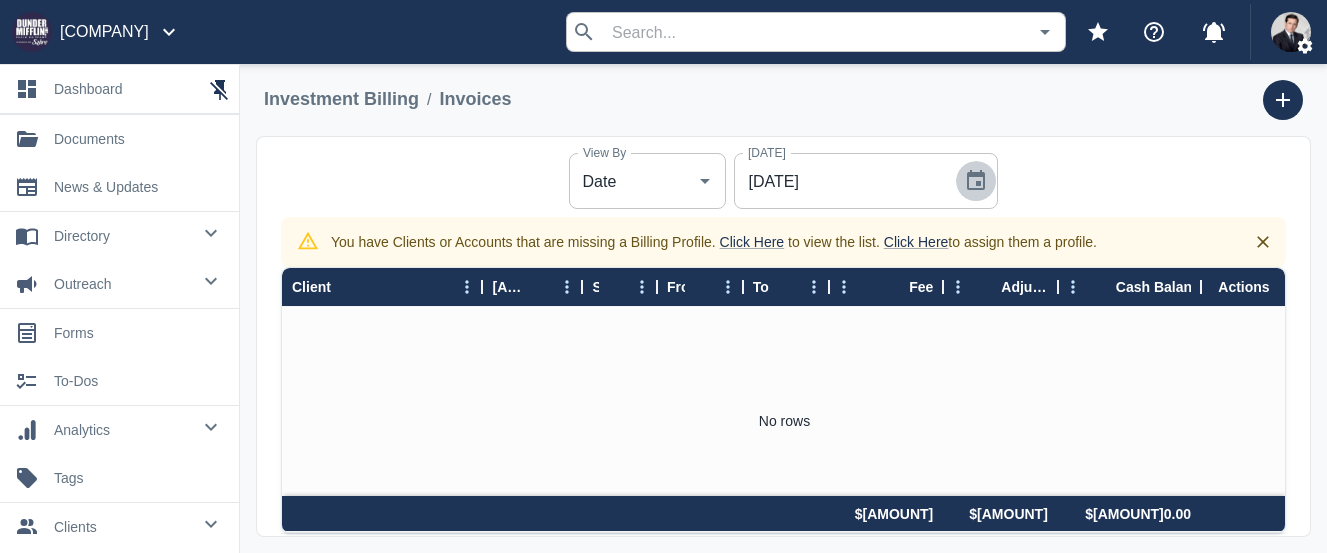 click at bounding box center (976, 181) 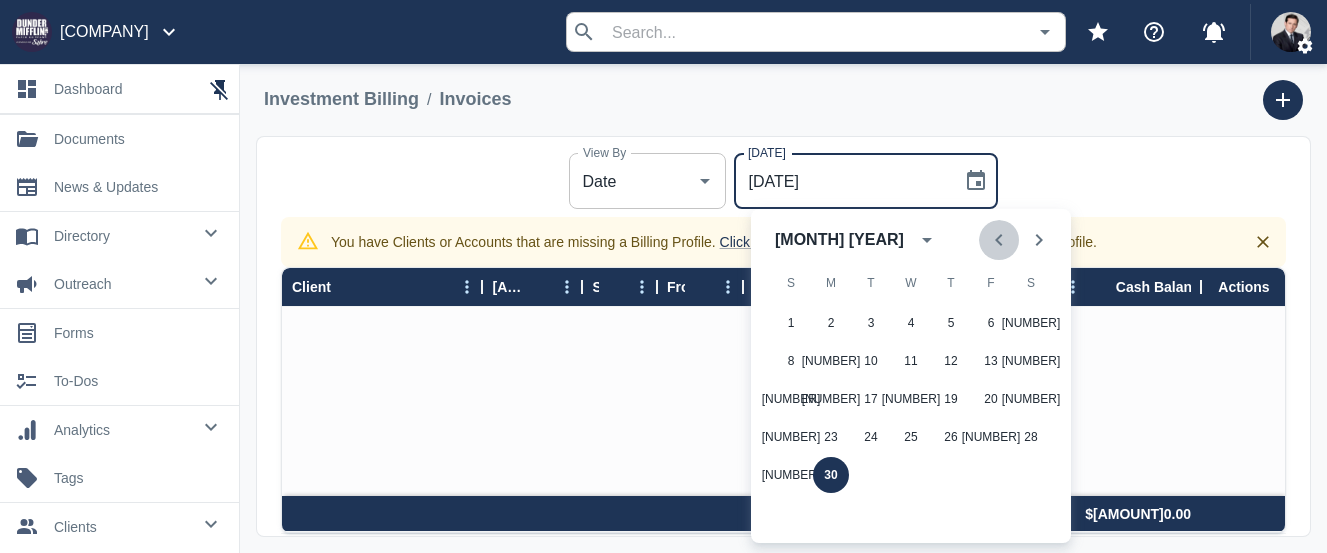 click at bounding box center (999, 240) 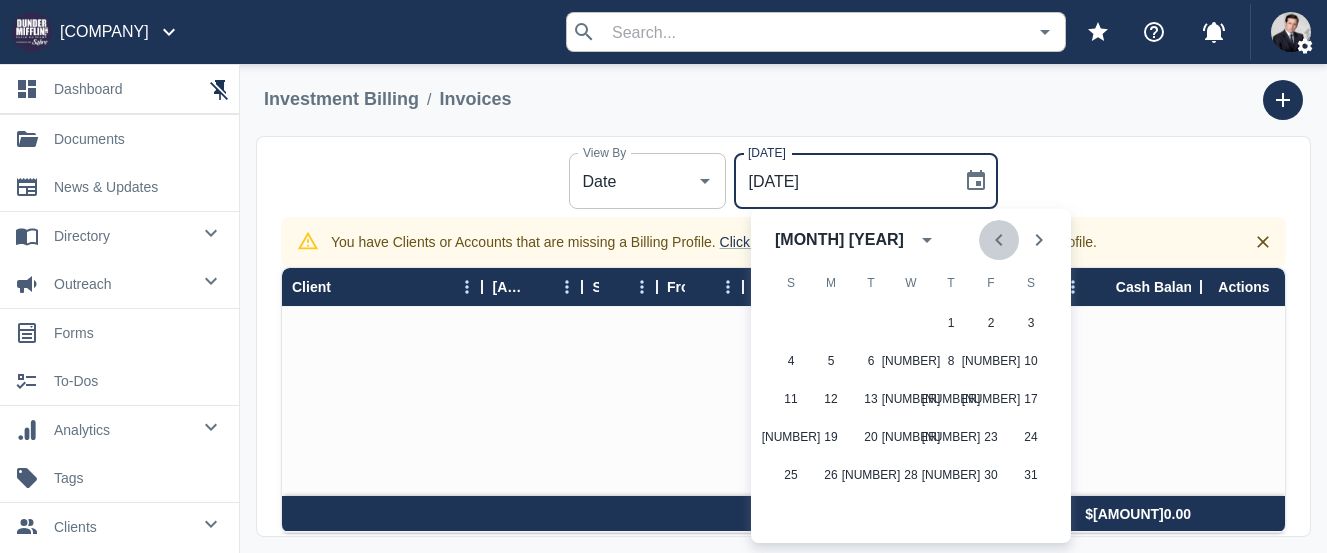click at bounding box center [999, 240] 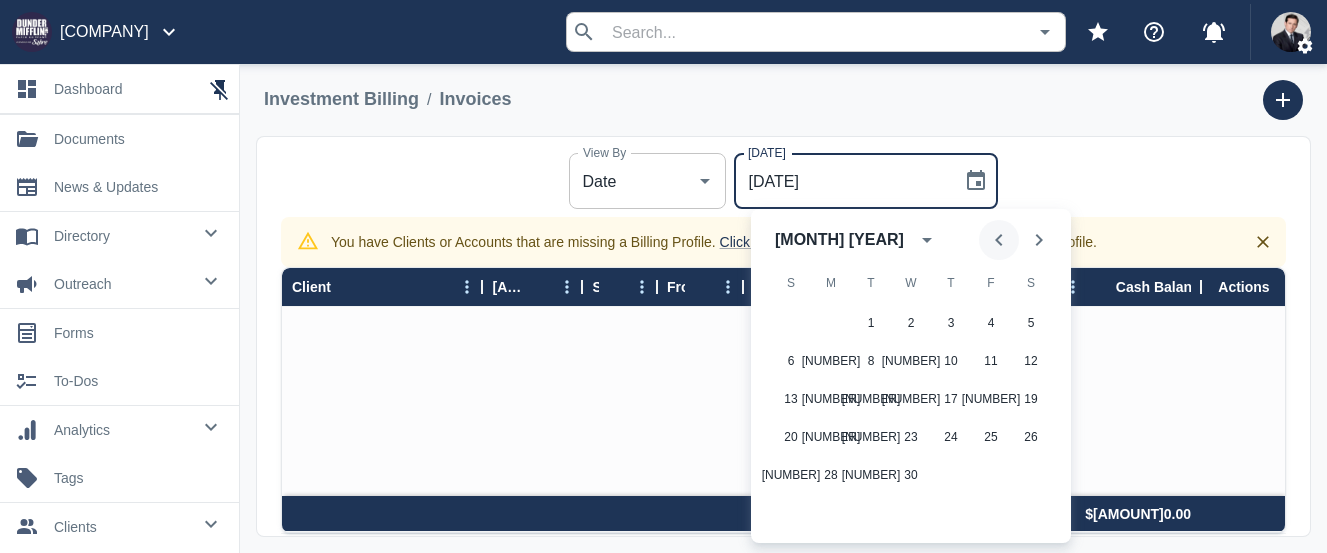 click at bounding box center (999, 240) 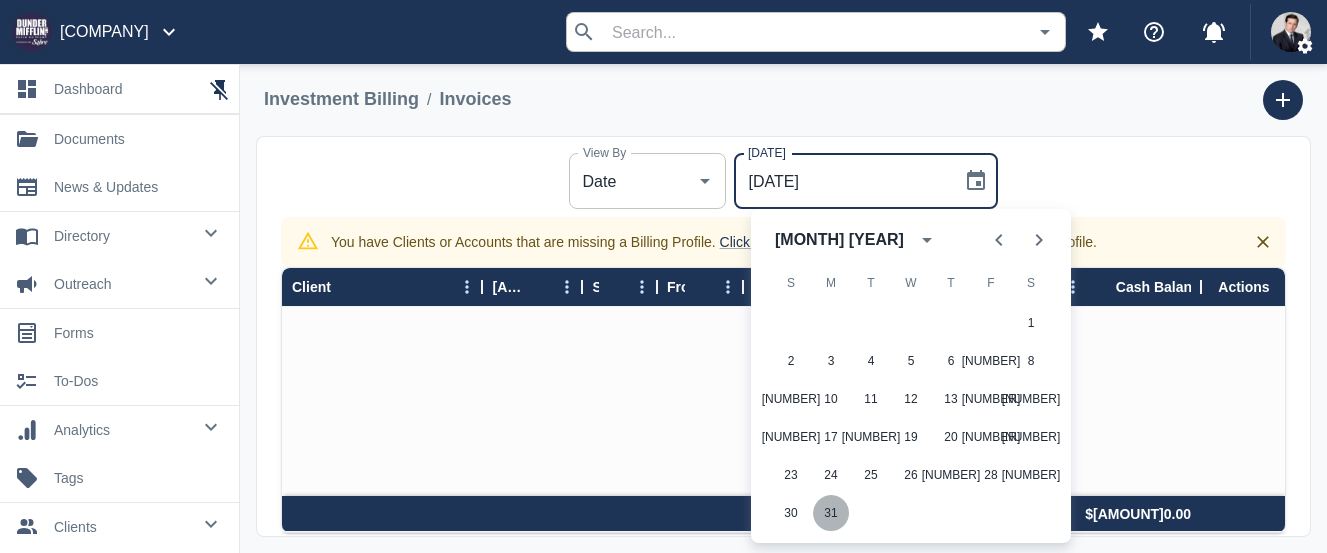click on "31" at bounding box center [831, 361] 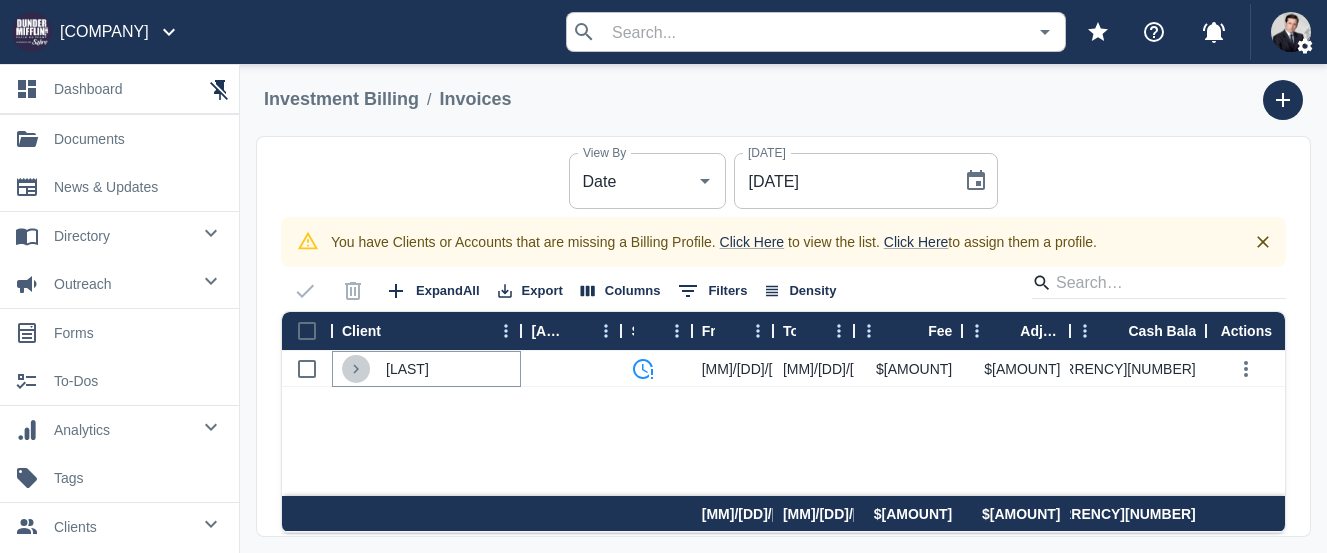 click at bounding box center (356, 369) 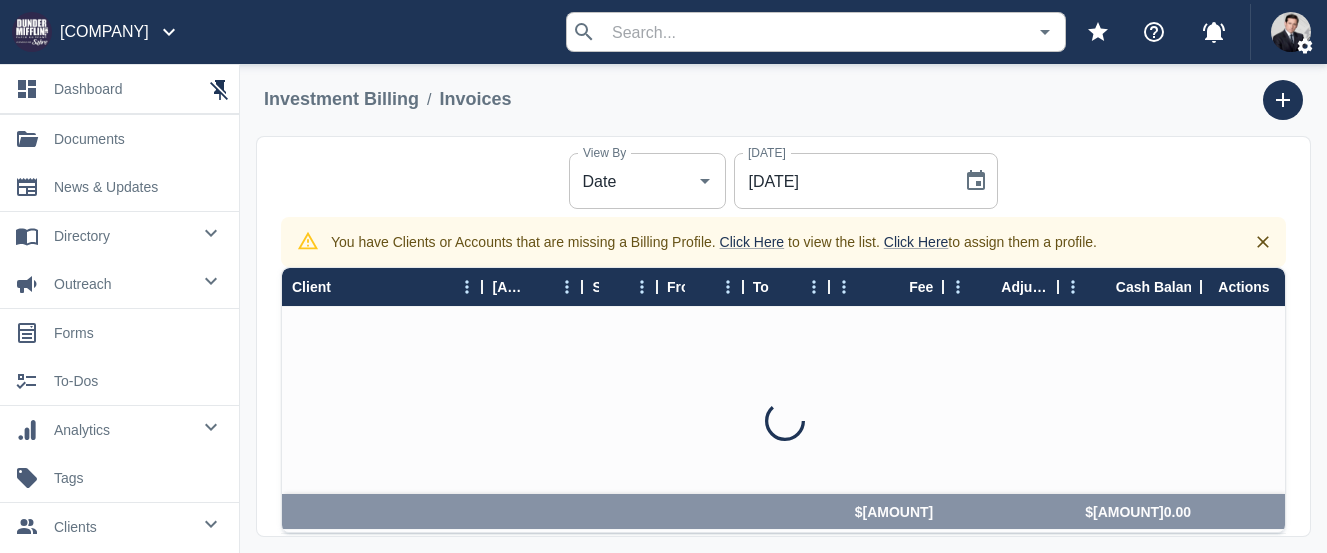 scroll, scrollTop: 0, scrollLeft: 0, axis: both 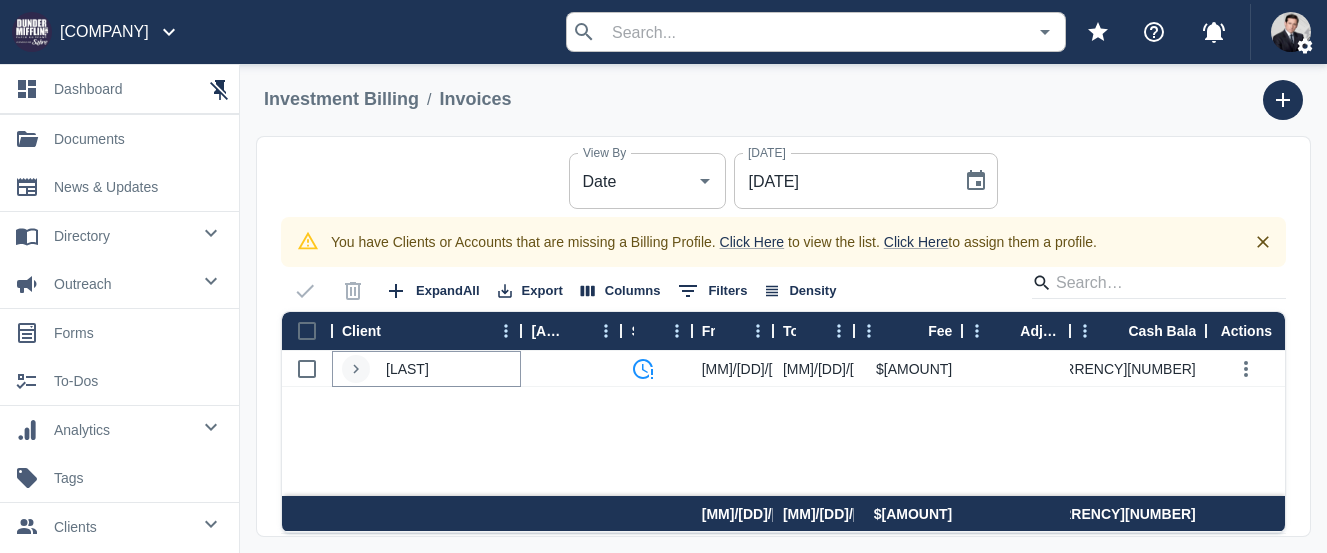 click at bounding box center [356, 368] 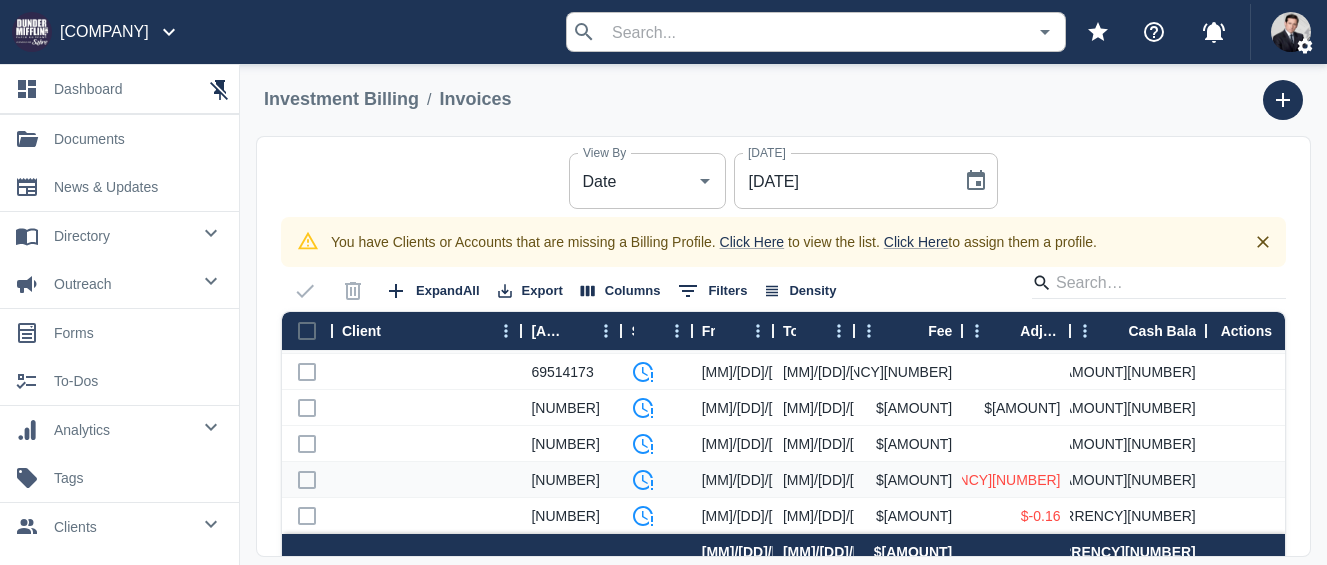 scroll, scrollTop: 0, scrollLeft: 0, axis: both 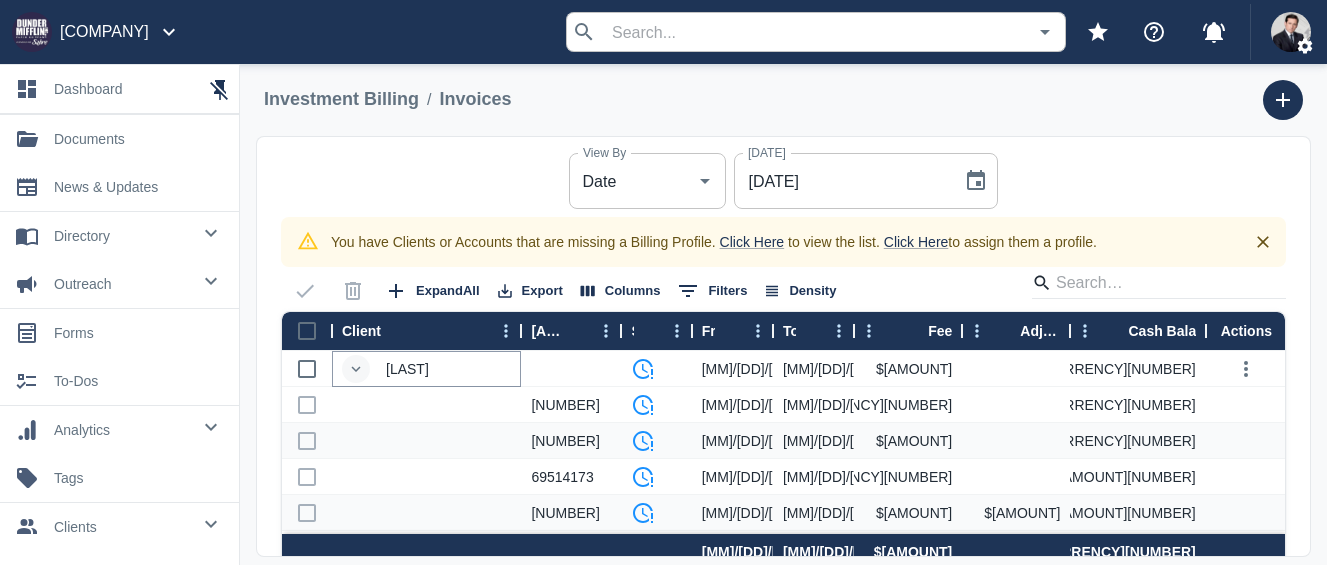 click at bounding box center [356, 369] 